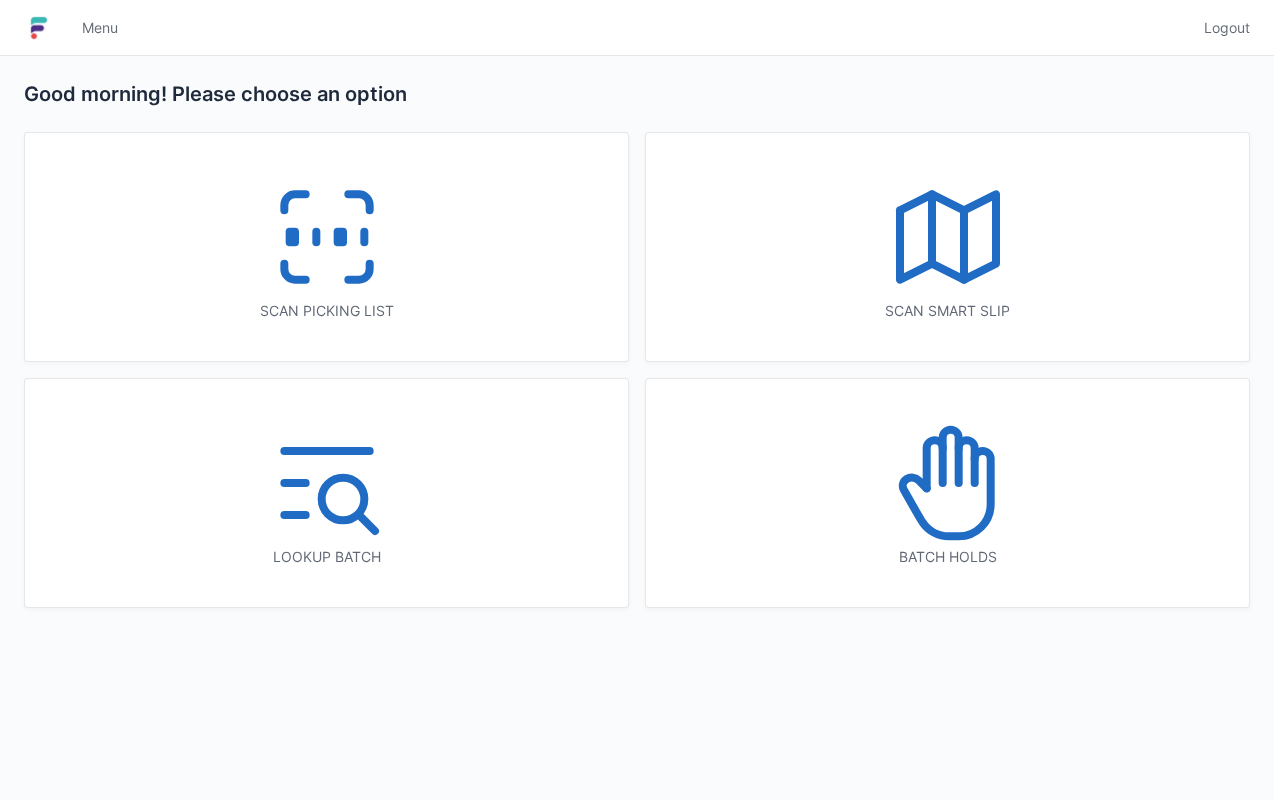 scroll, scrollTop: 0, scrollLeft: 0, axis: both 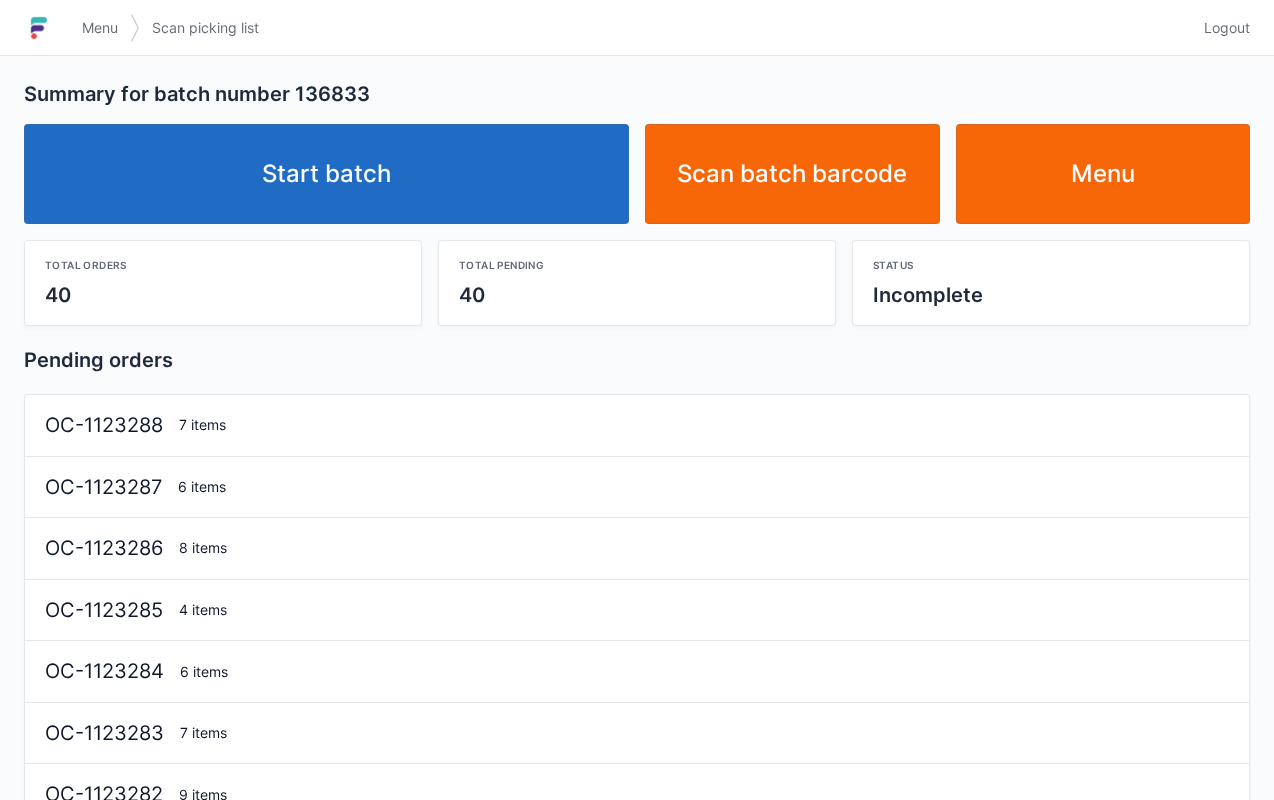click on "Start batch" at bounding box center (326, 174) 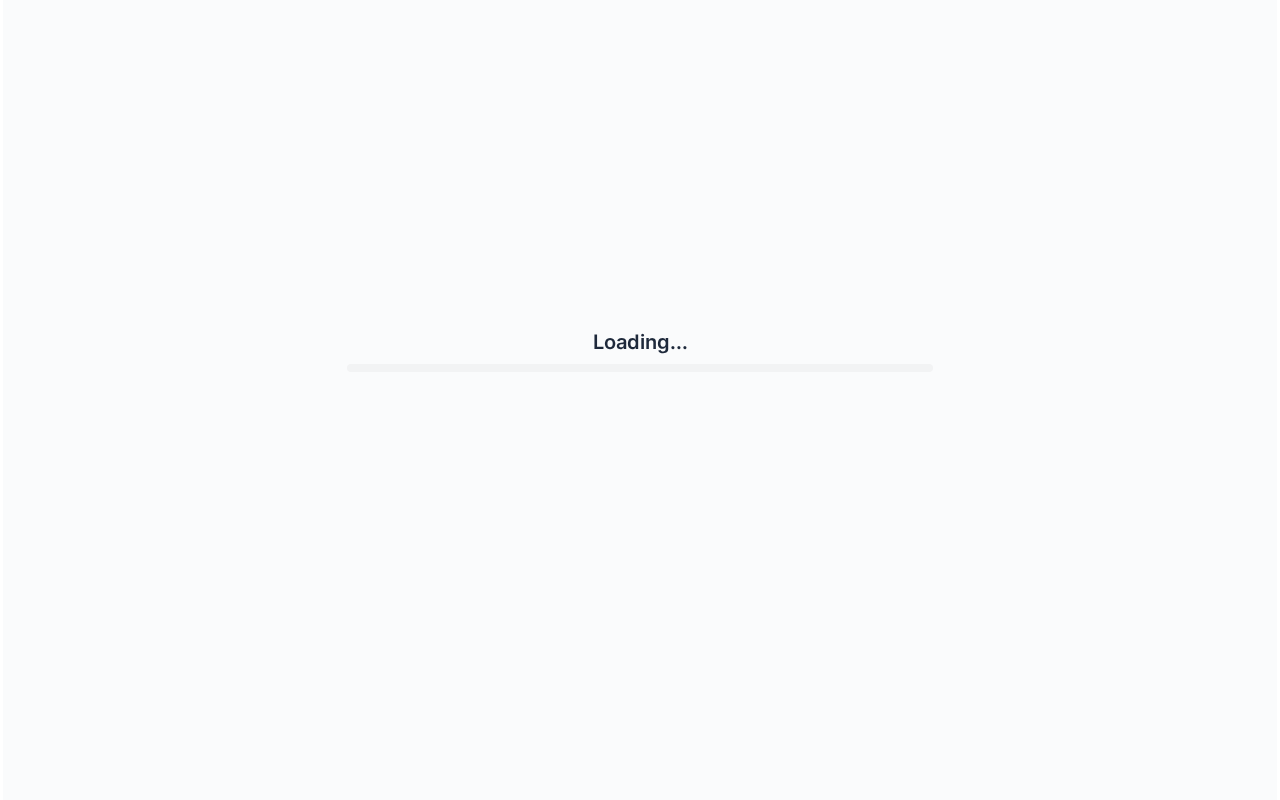 scroll, scrollTop: 0, scrollLeft: 0, axis: both 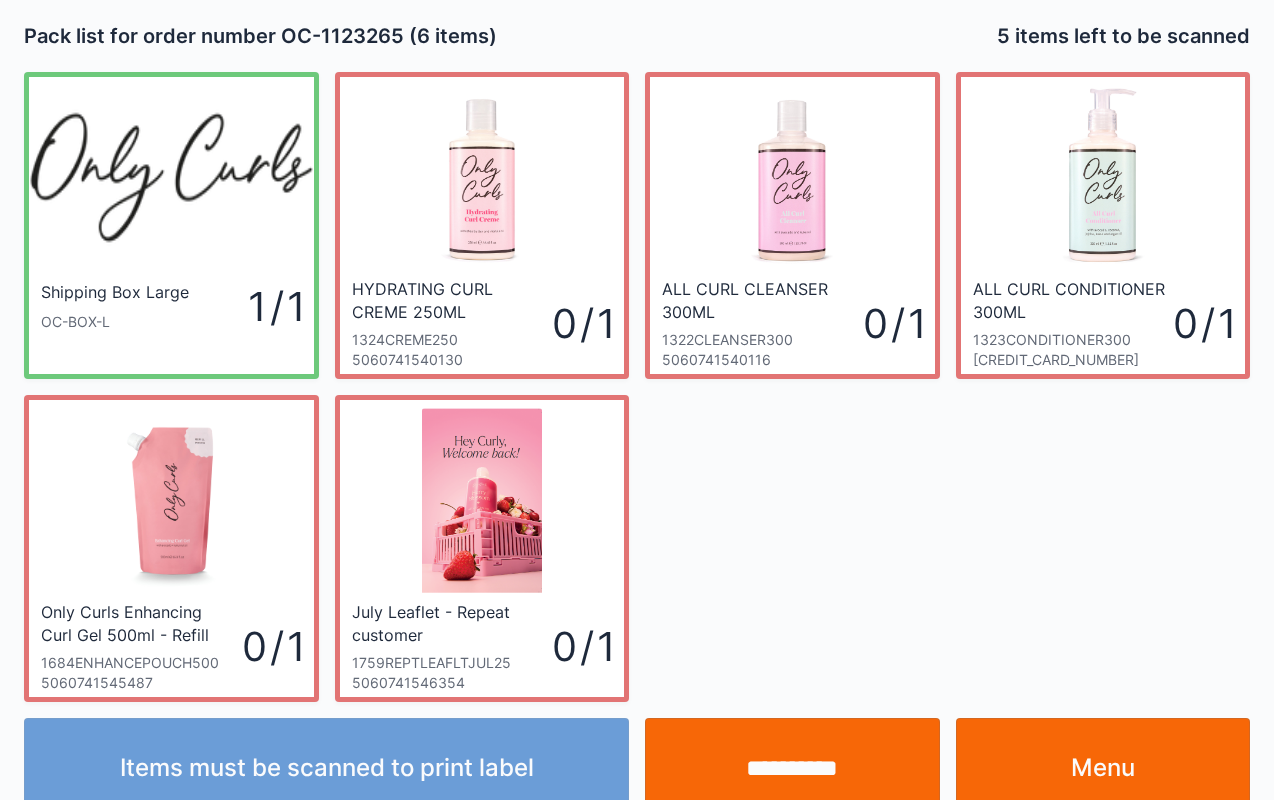 click on "Menu" at bounding box center (1103, 768) 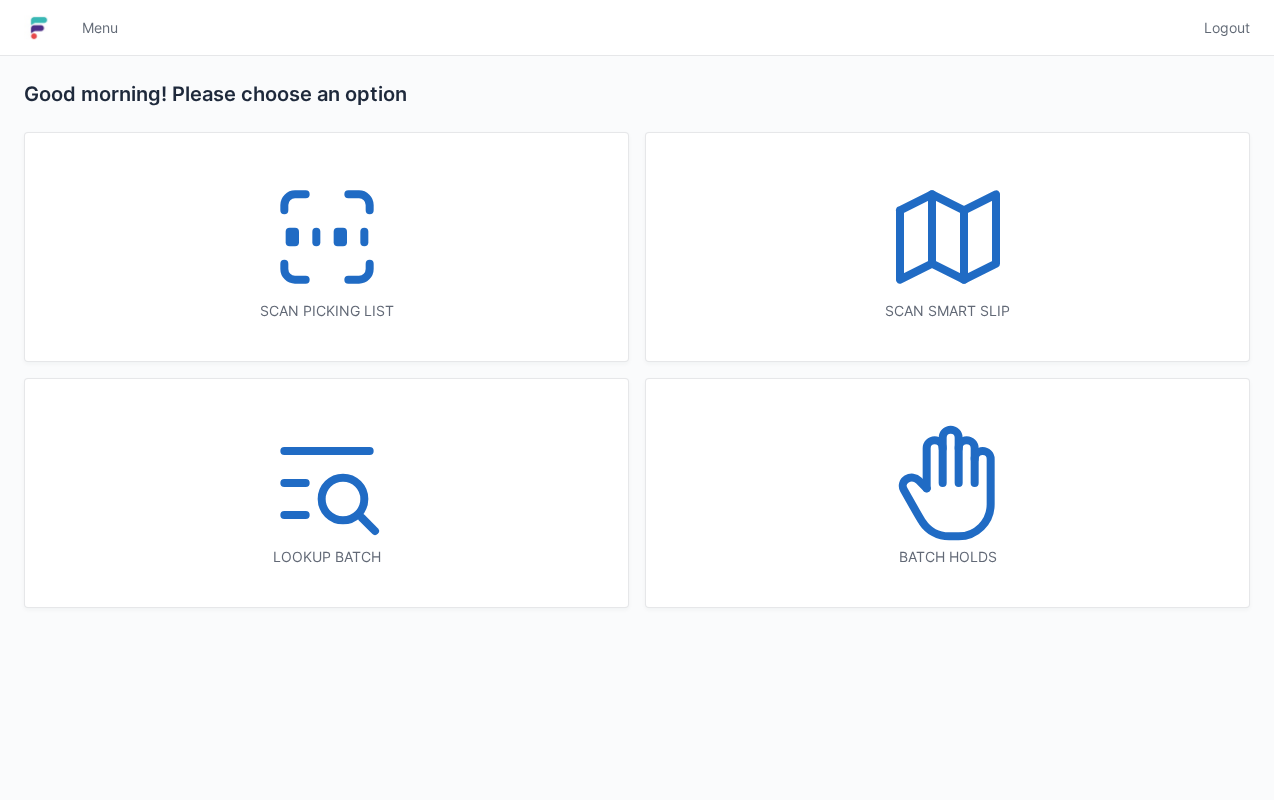 scroll, scrollTop: 0, scrollLeft: 0, axis: both 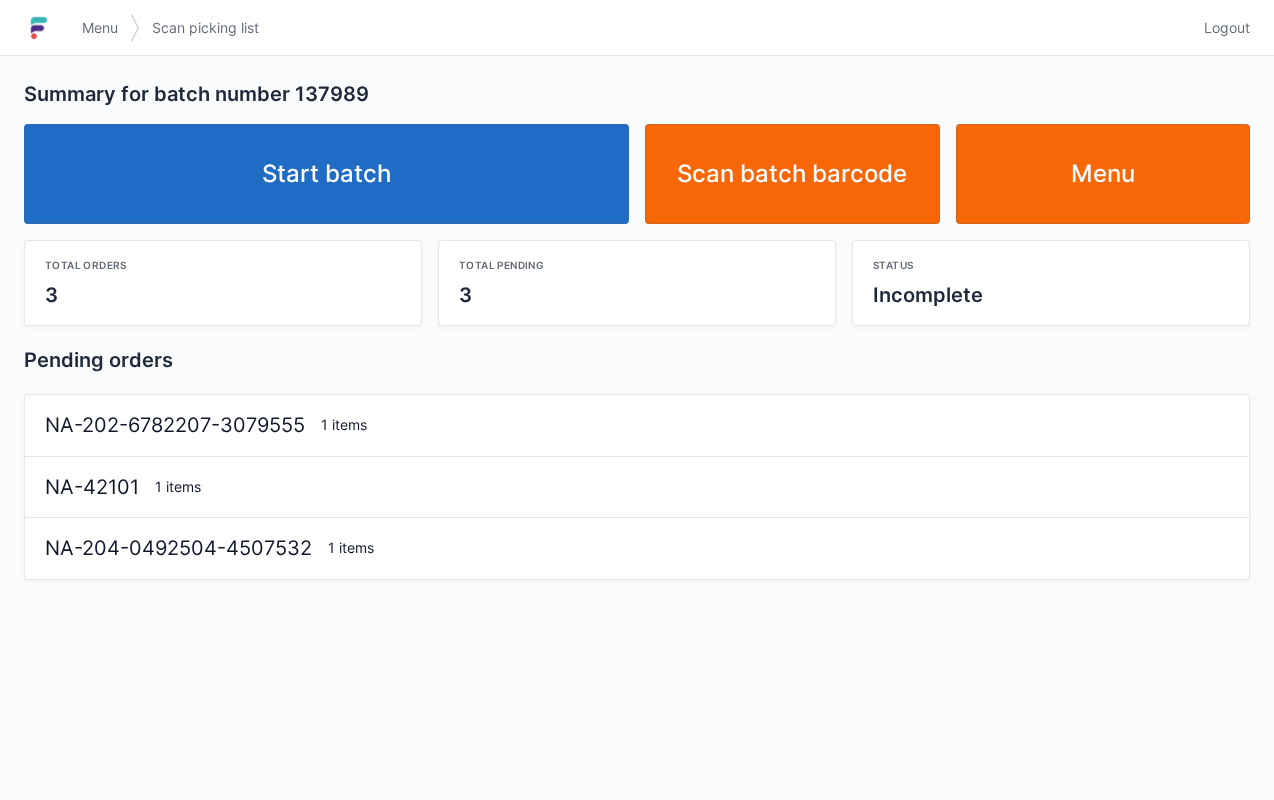 click on "Start batch" at bounding box center (326, 174) 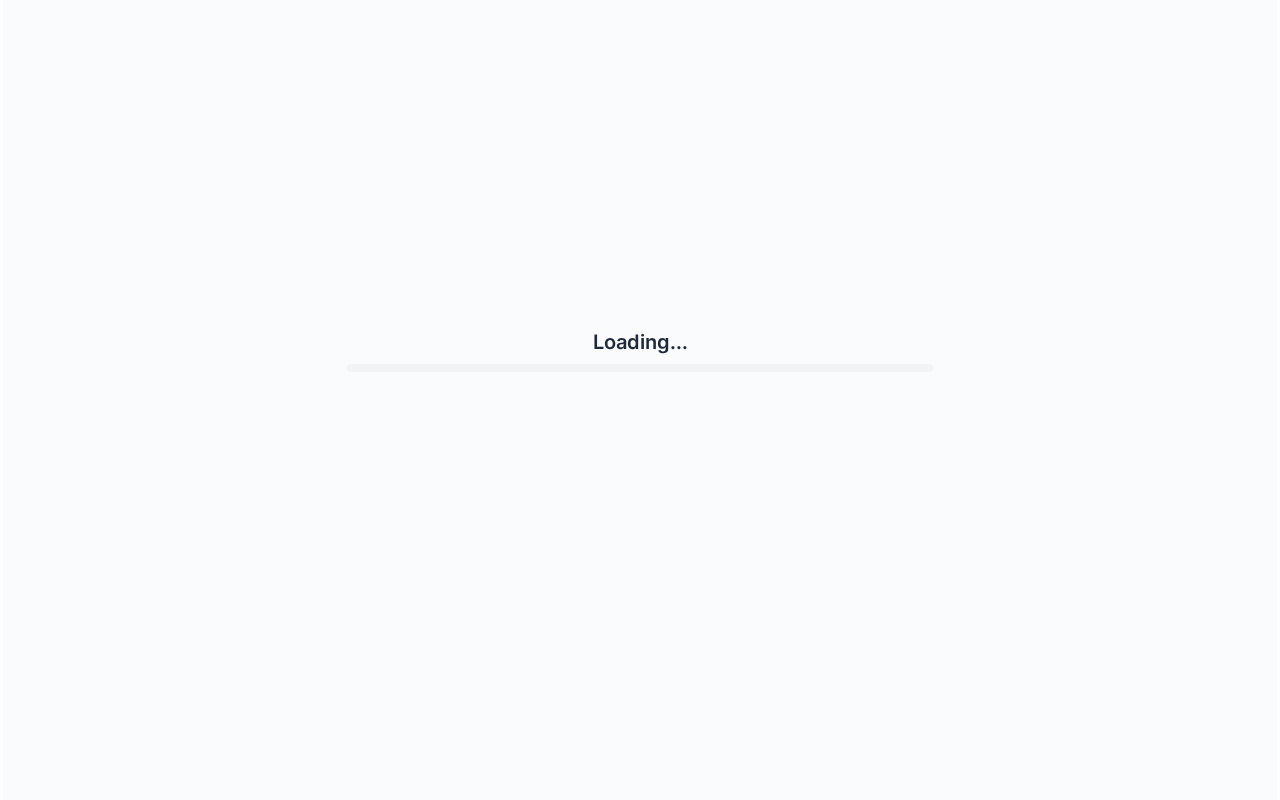 scroll, scrollTop: 0, scrollLeft: 0, axis: both 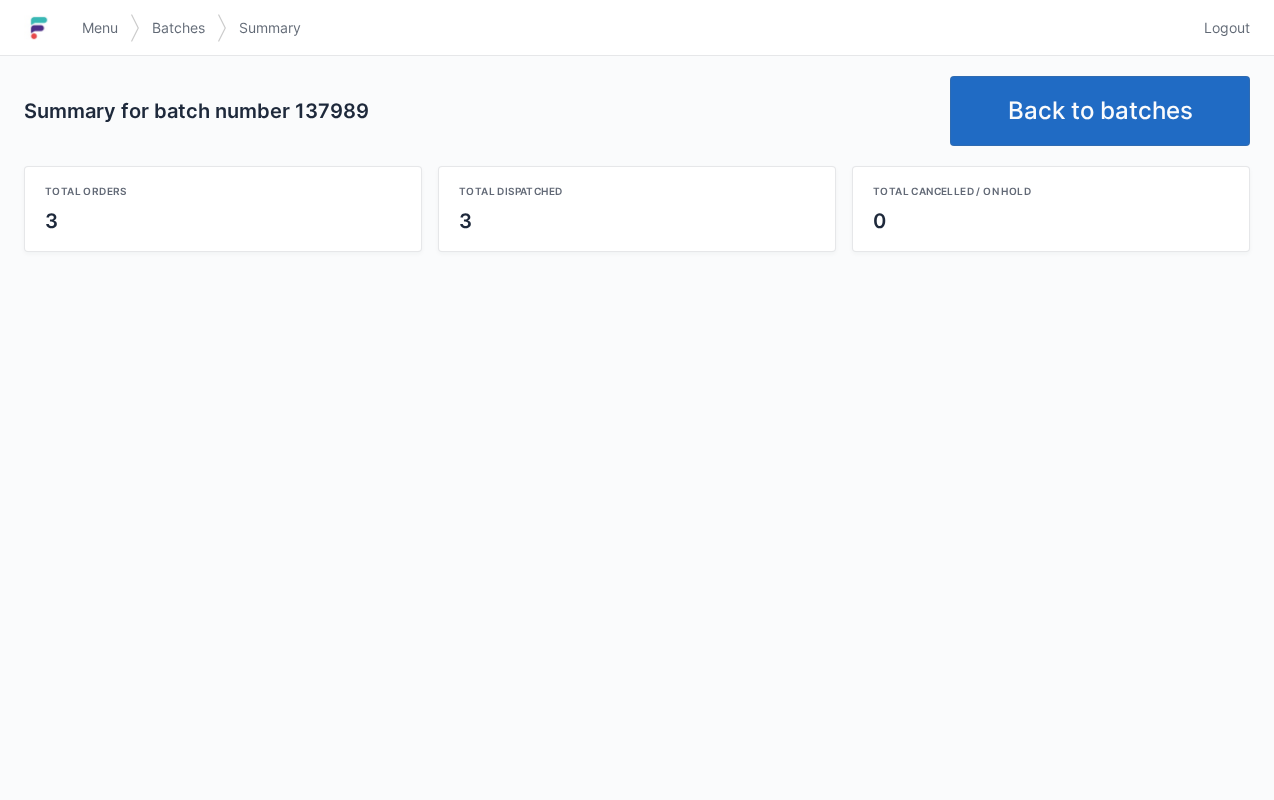 click on "Total cancelled / on hold 0" at bounding box center (1051, 209) 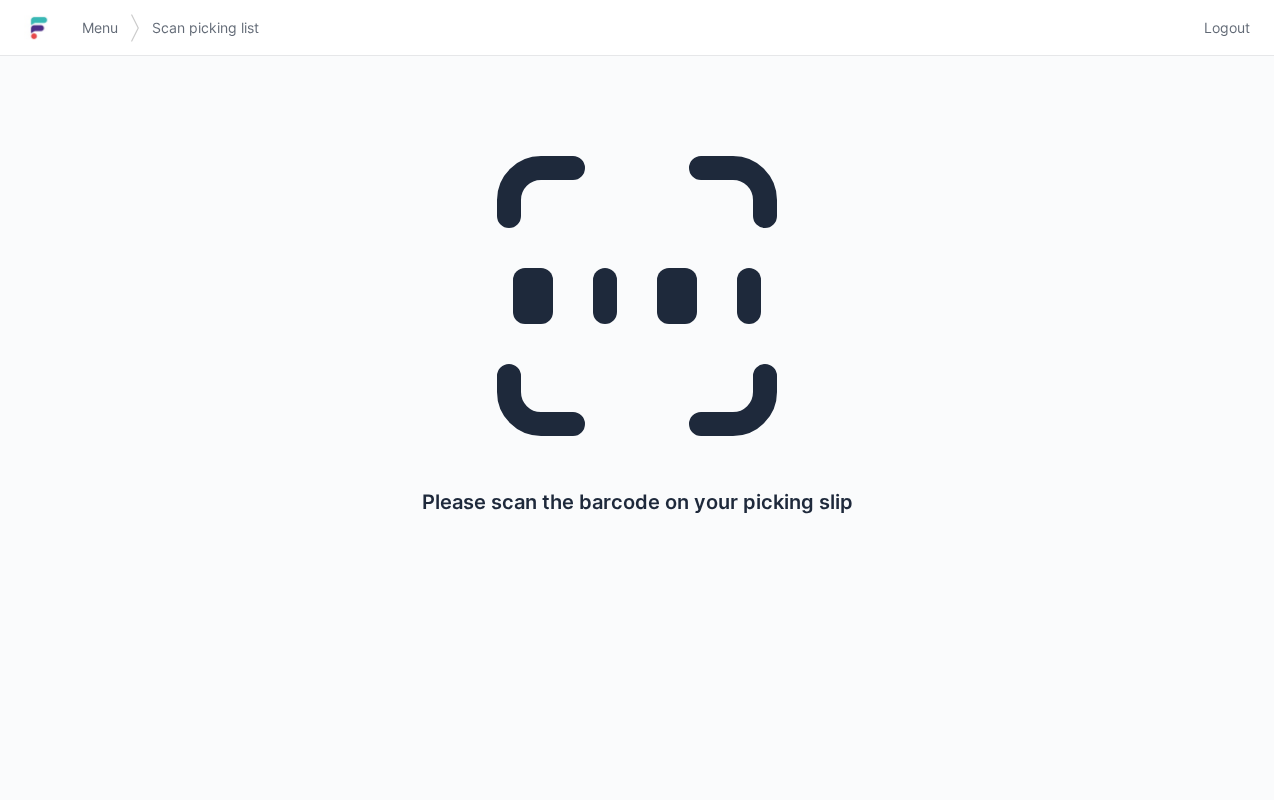 scroll, scrollTop: 0, scrollLeft: 0, axis: both 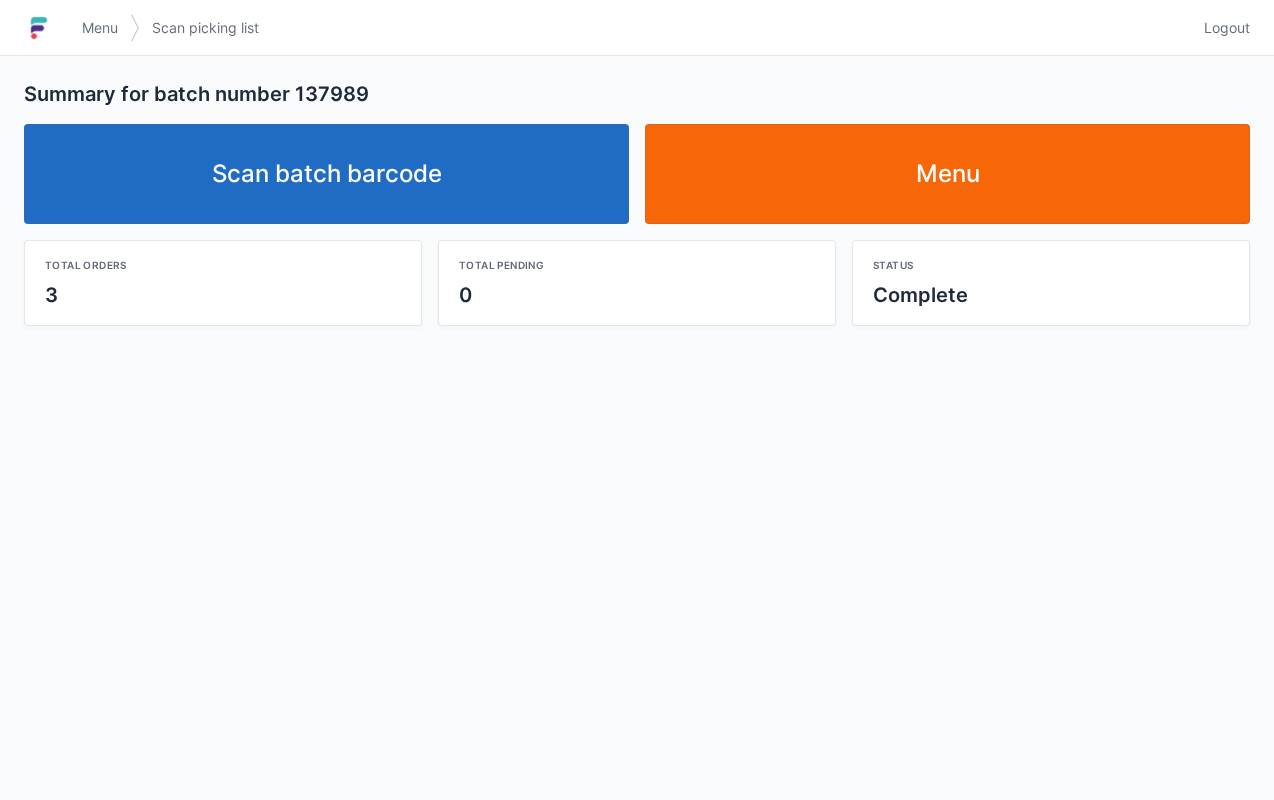 click on "Scan batch barcode" at bounding box center (326, 174) 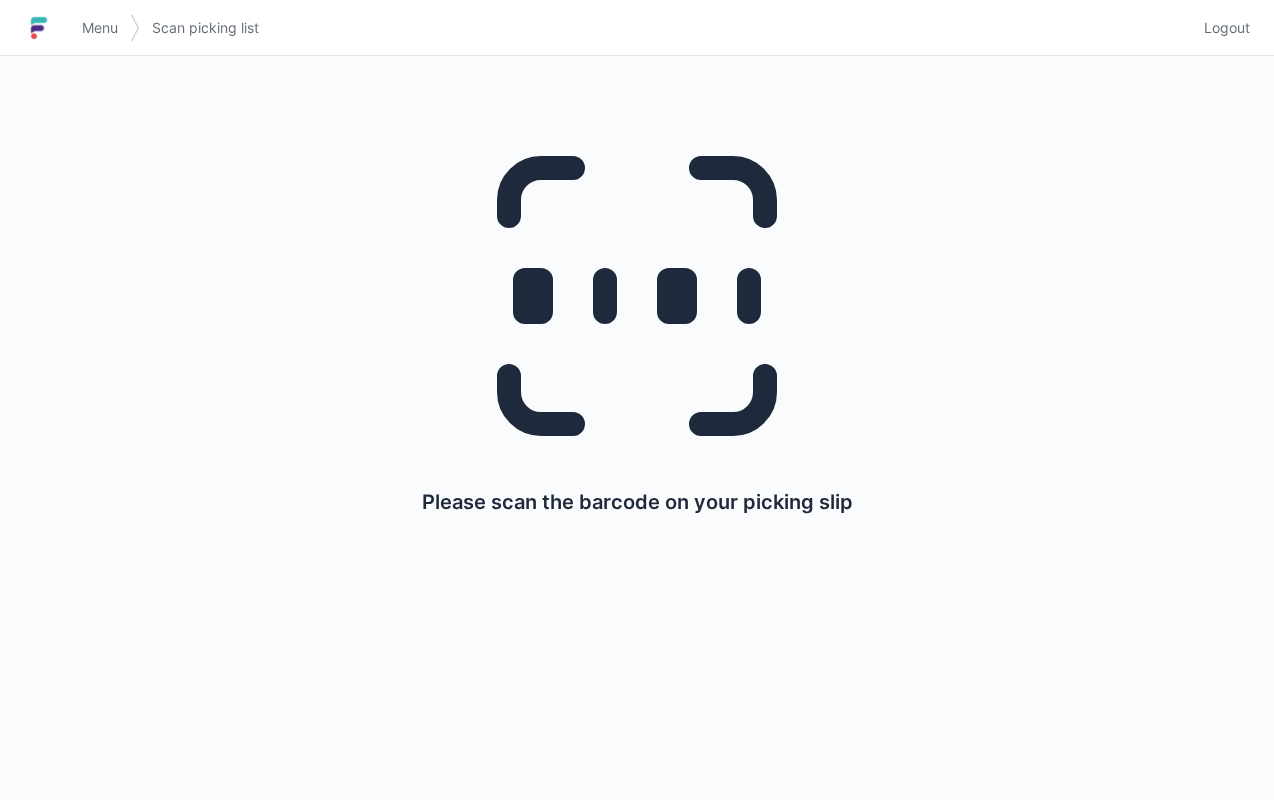 scroll, scrollTop: 0, scrollLeft: 0, axis: both 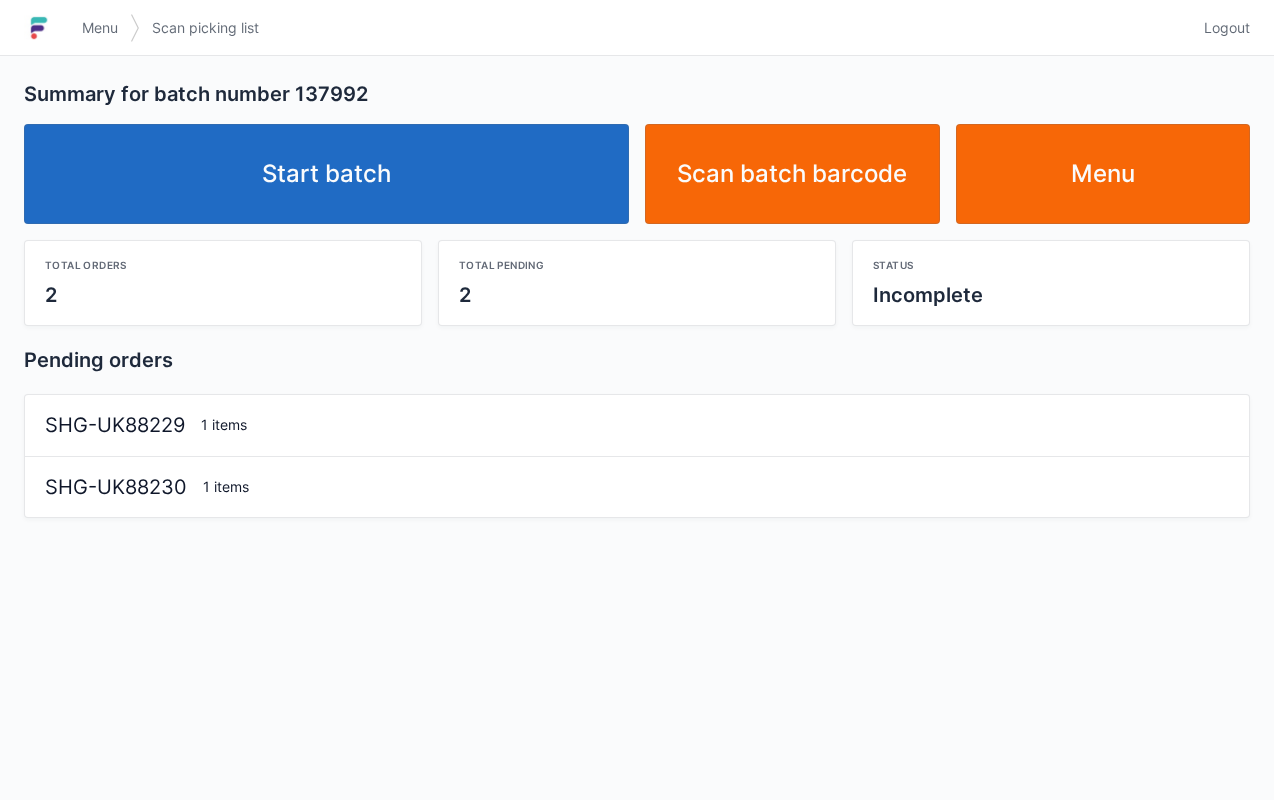 click on "Start batch" at bounding box center [326, 174] 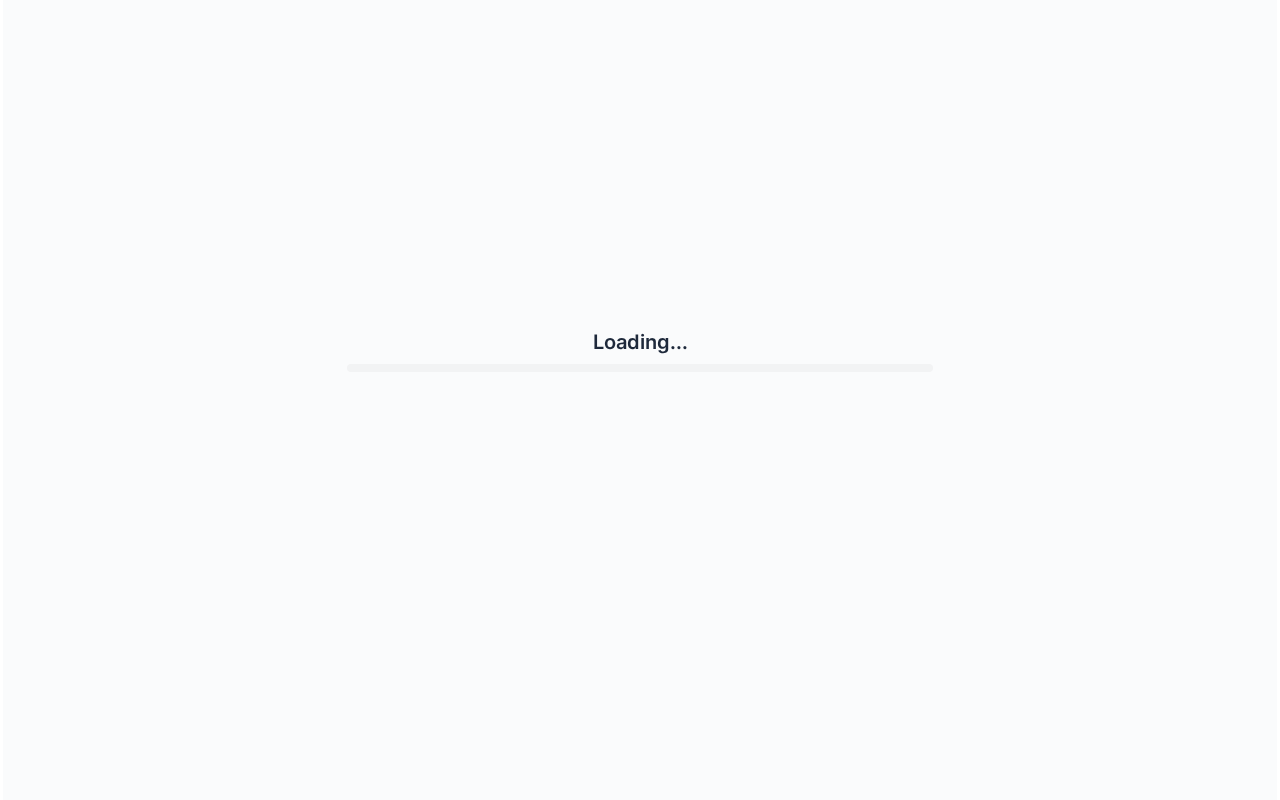 scroll, scrollTop: 0, scrollLeft: 0, axis: both 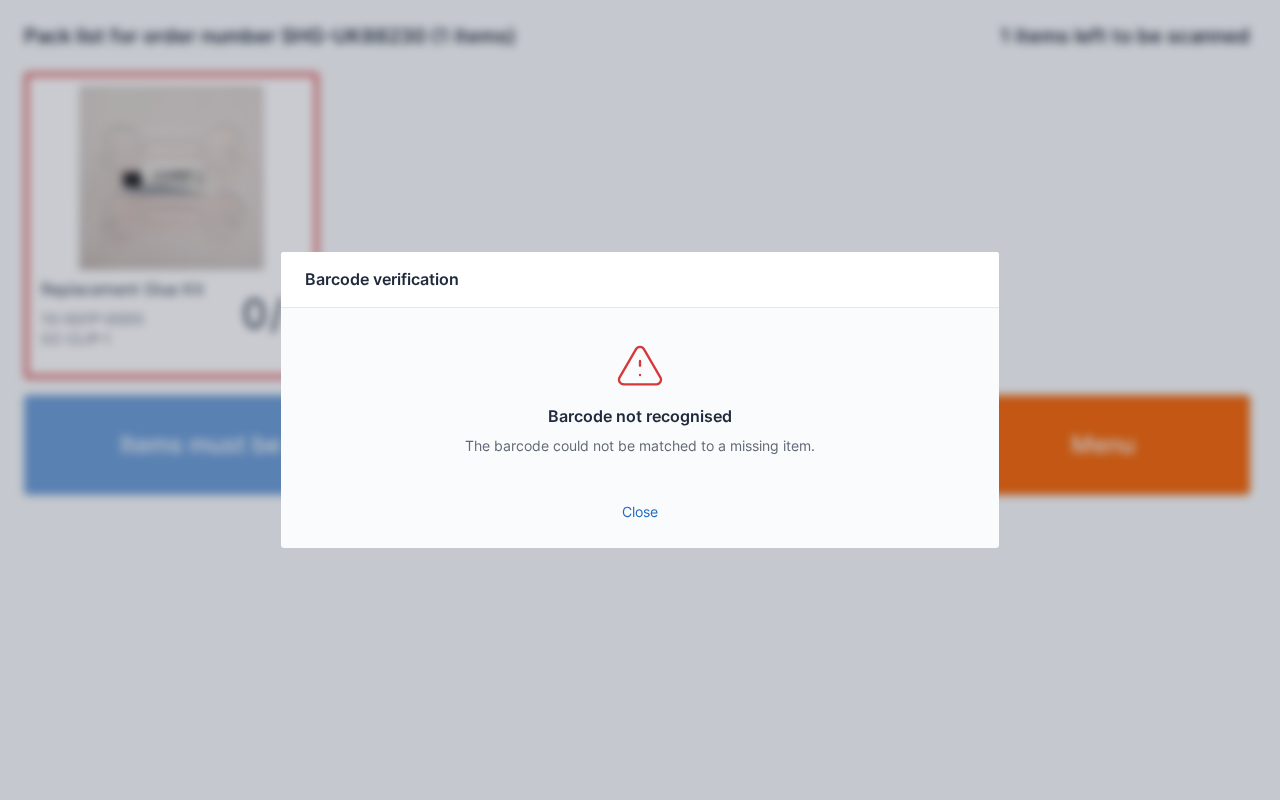 click on "Barcode not recognised The barcode could not be matched to a missing item." at bounding box center (640, 398) 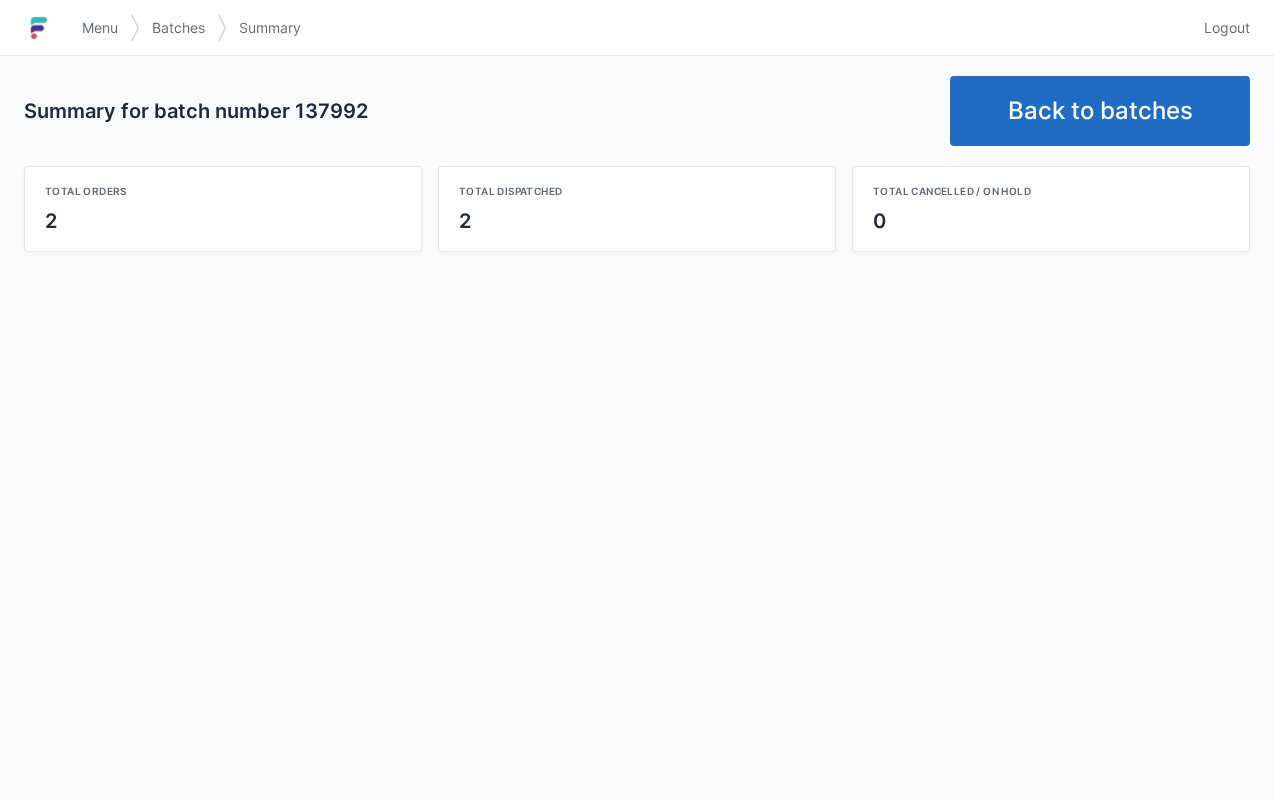 scroll, scrollTop: 0, scrollLeft: 0, axis: both 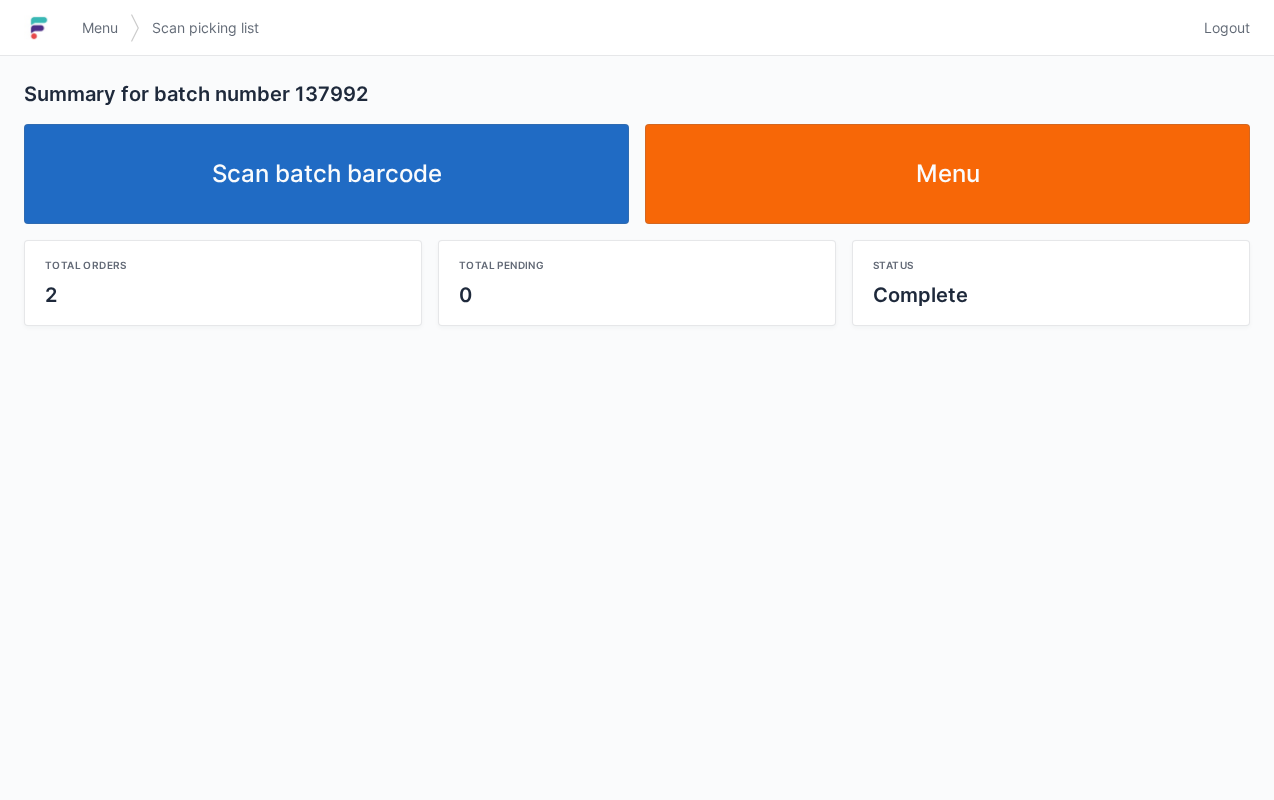 click on "Scan batch barcode" at bounding box center (326, 174) 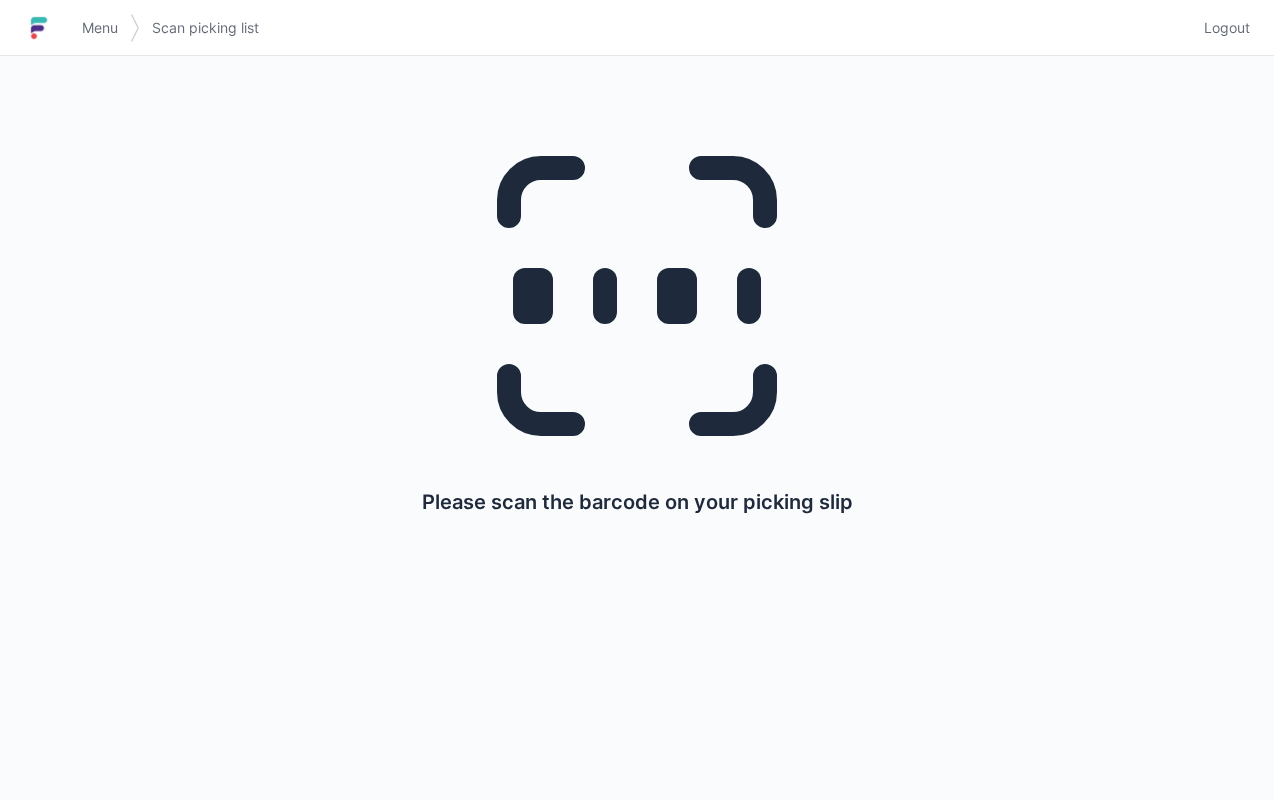 scroll, scrollTop: 0, scrollLeft: 0, axis: both 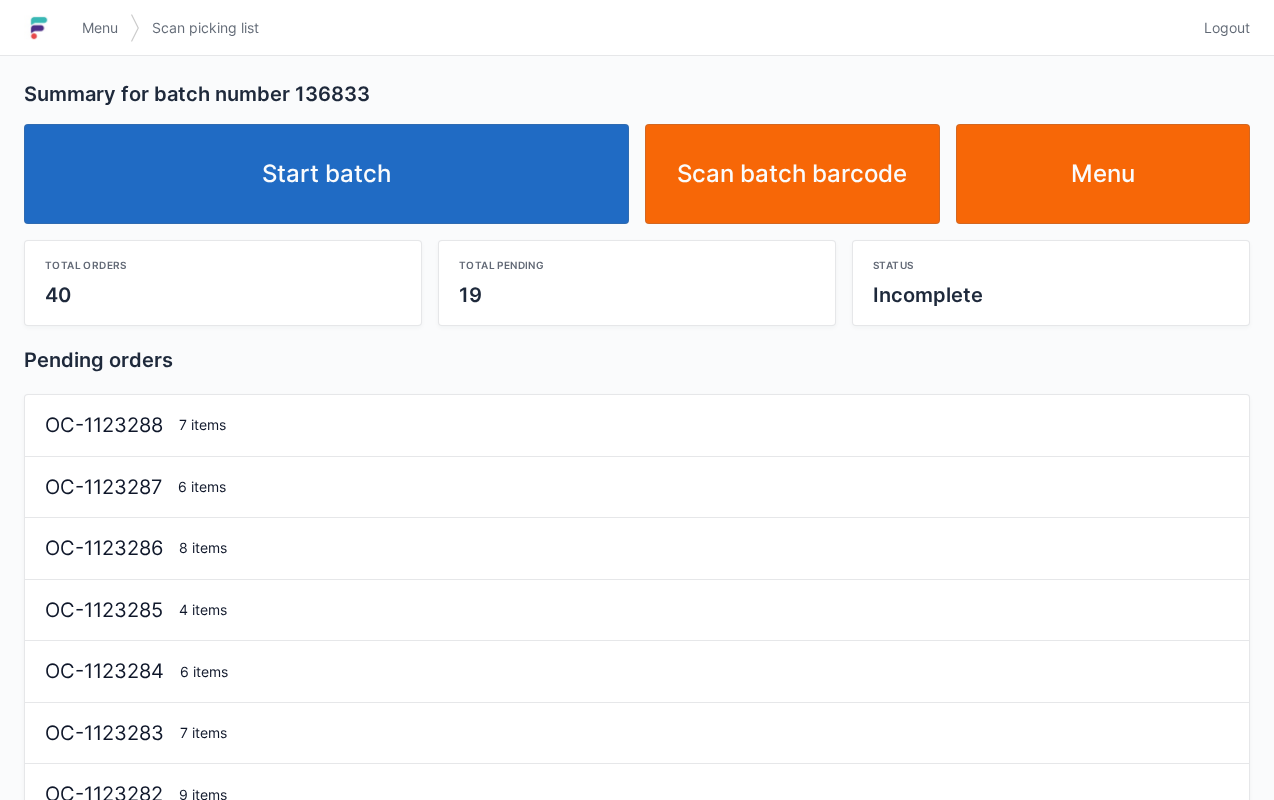 click on "Start batch" at bounding box center (326, 174) 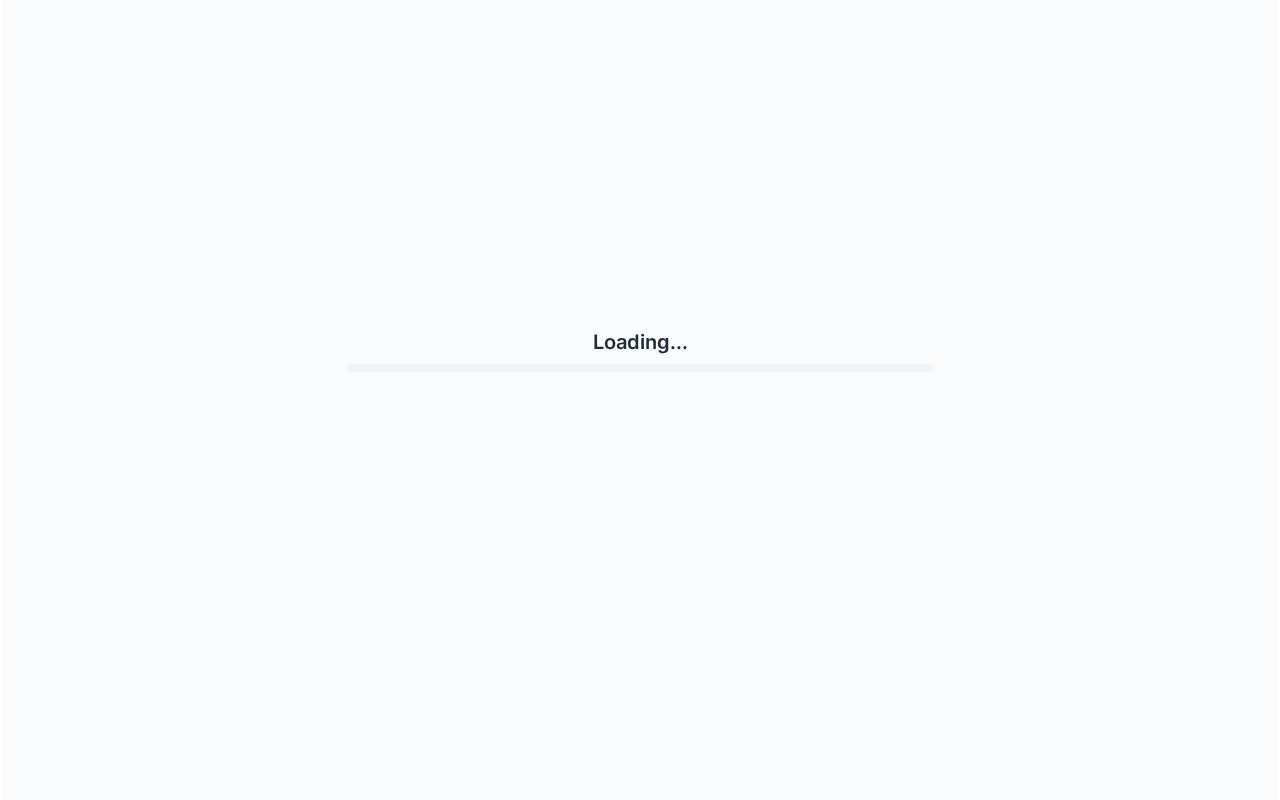 scroll, scrollTop: 0, scrollLeft: 0, axis: both 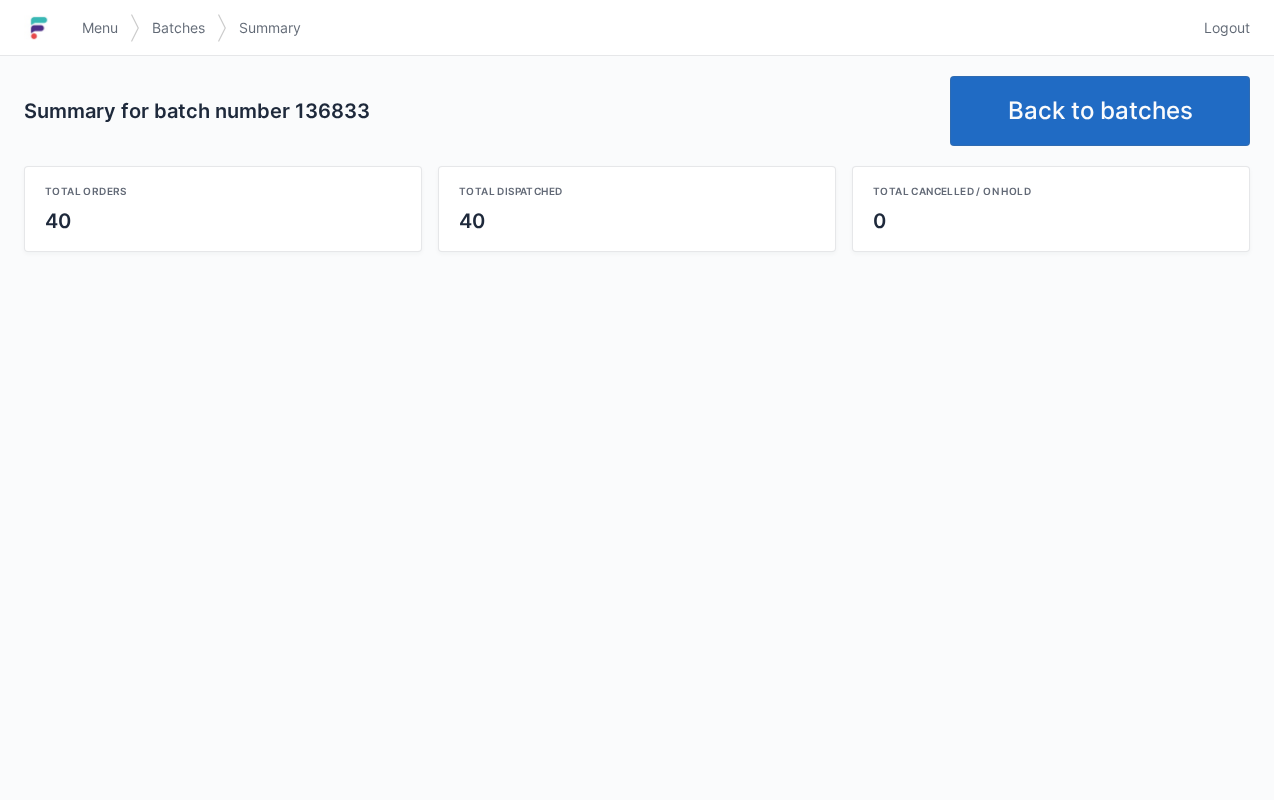 click on "Back to batches" at bounding box center (1100, 111) 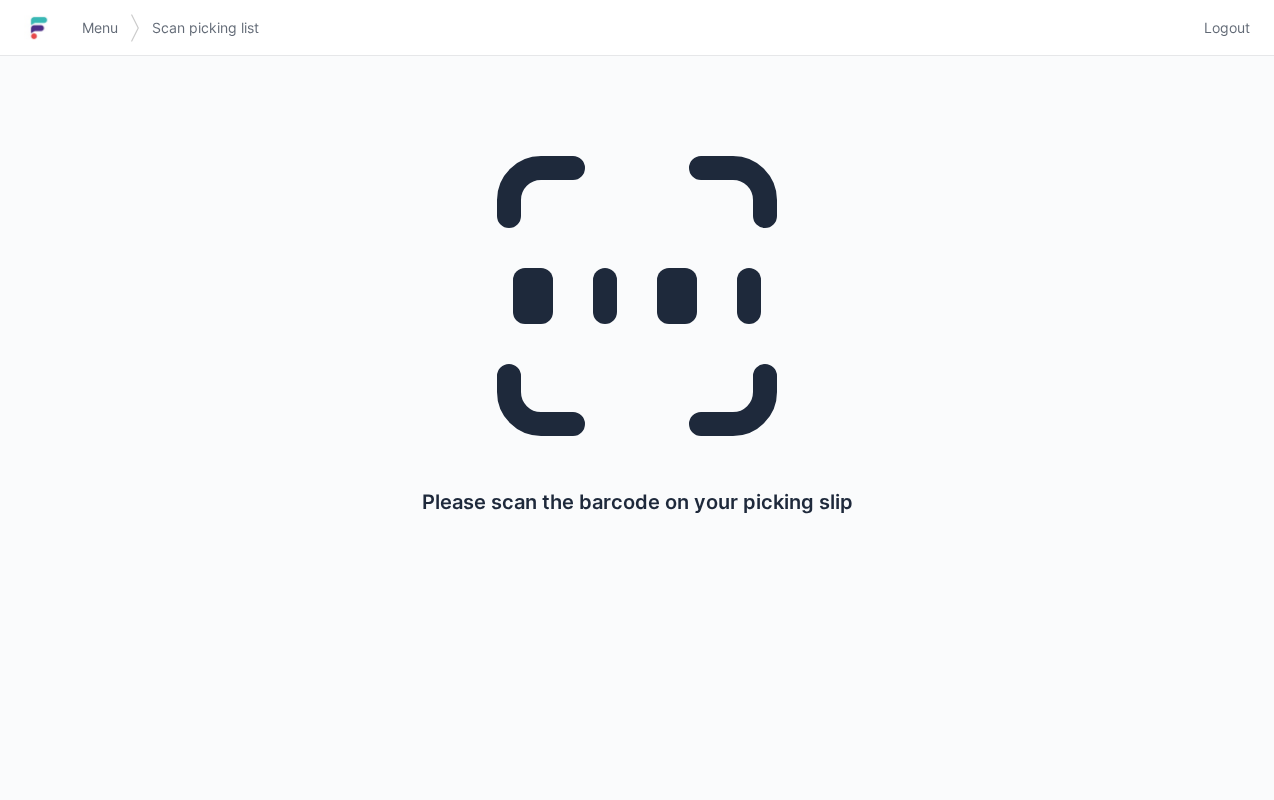scroll, scrollTop: 0, scrollLeft: 0, axis: both 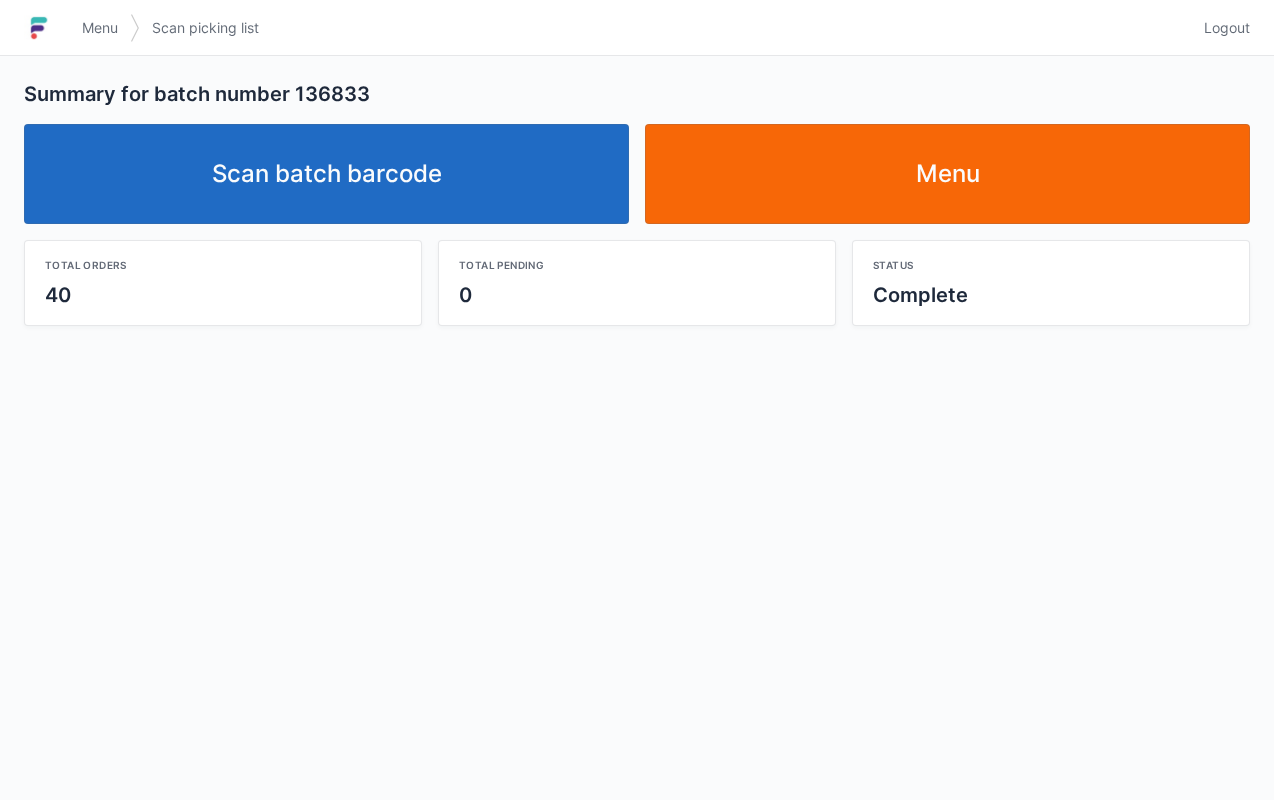 click on "Scan batch barcode" at bounding box center [326, 174] 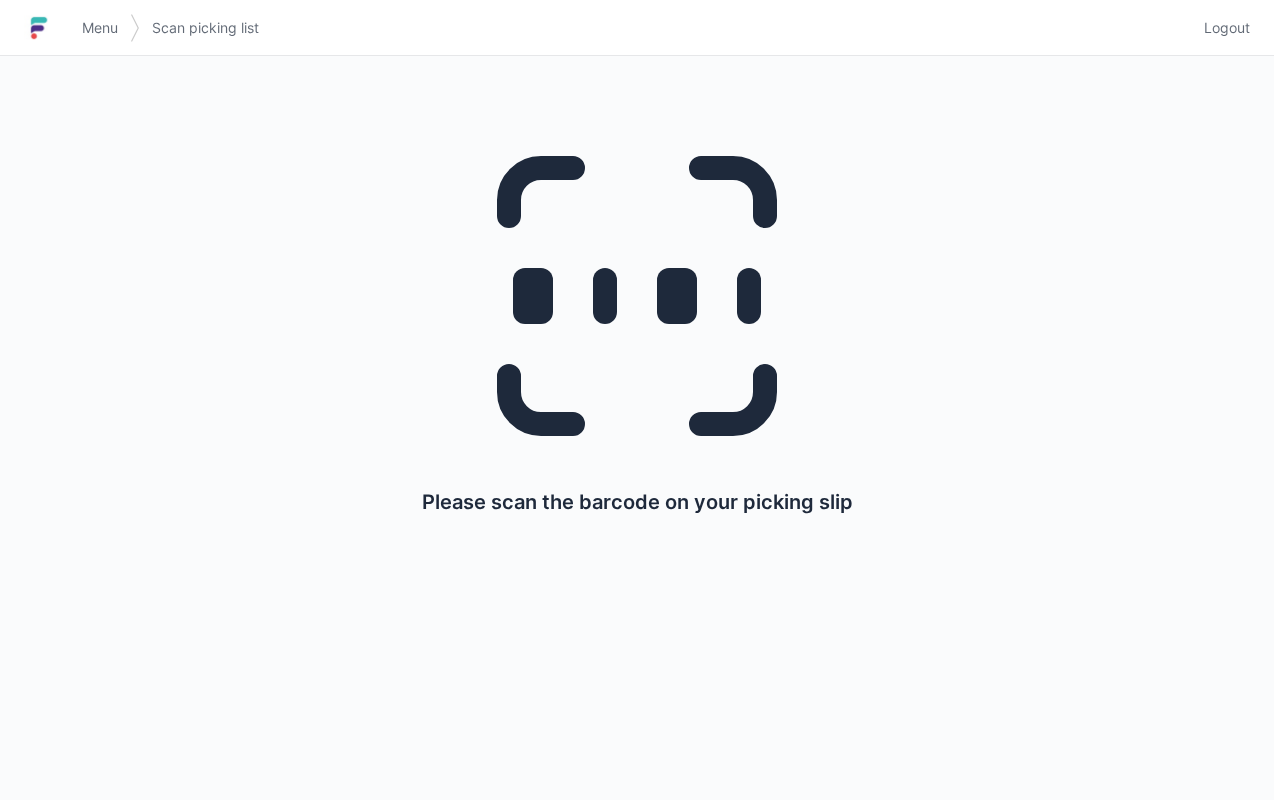 scroll, scrollTop: 0, scrollLeft: 0, axis: both 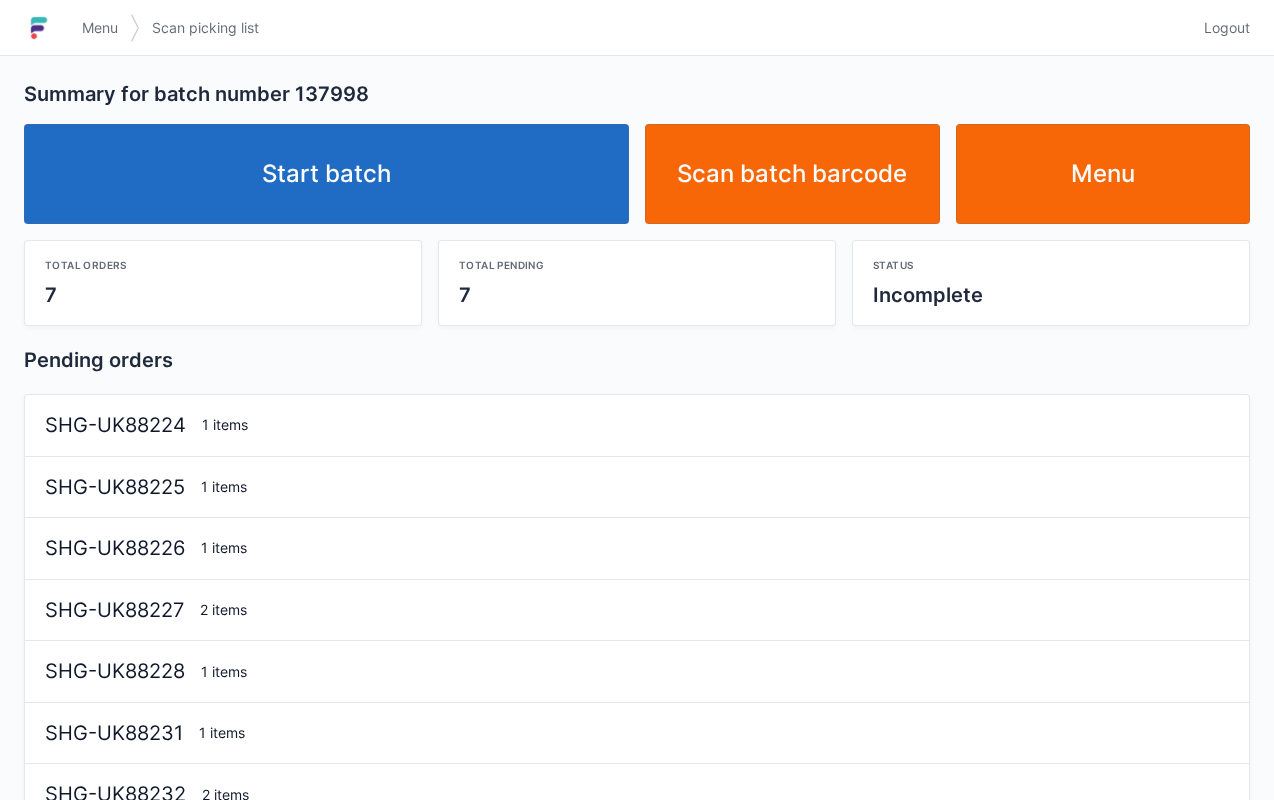click on "Start batch" at bounding box center (326, 174) 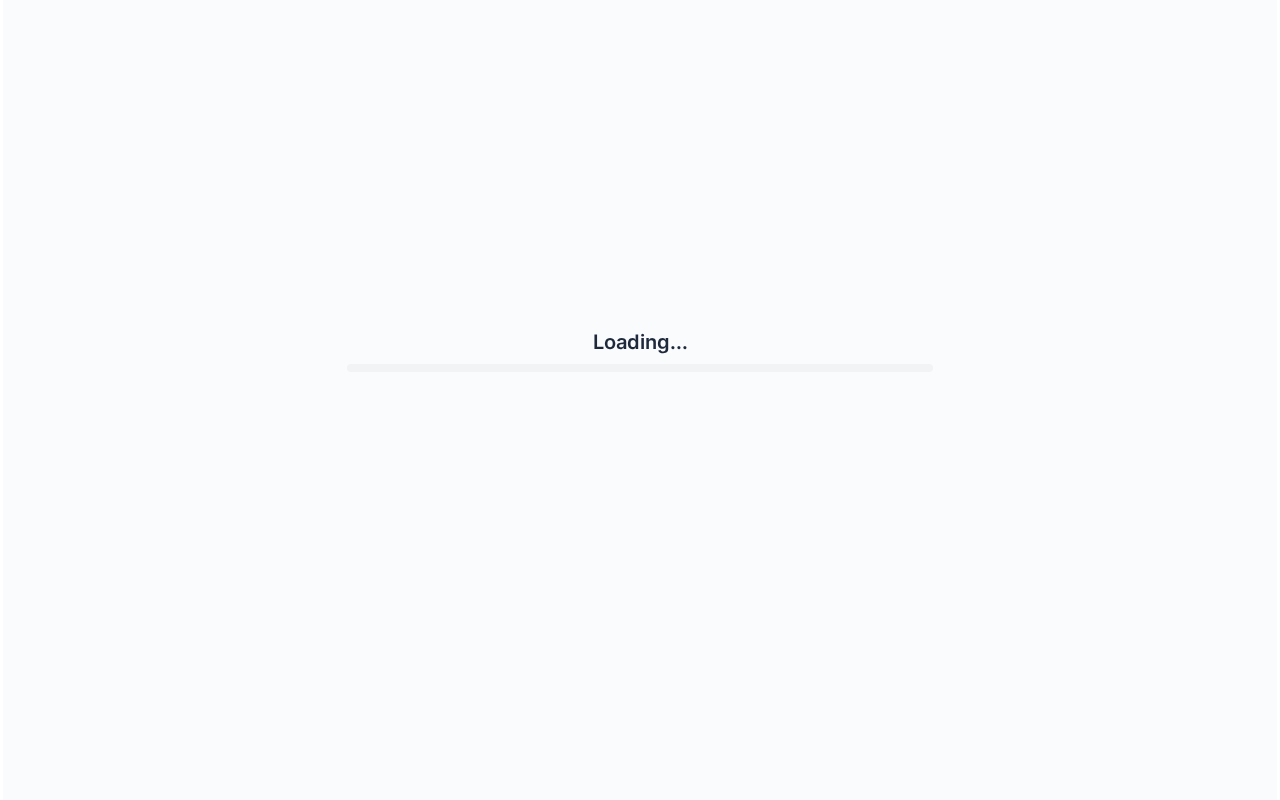 scroll, scrollTop: 0, scrollLeft: 0, axis: both 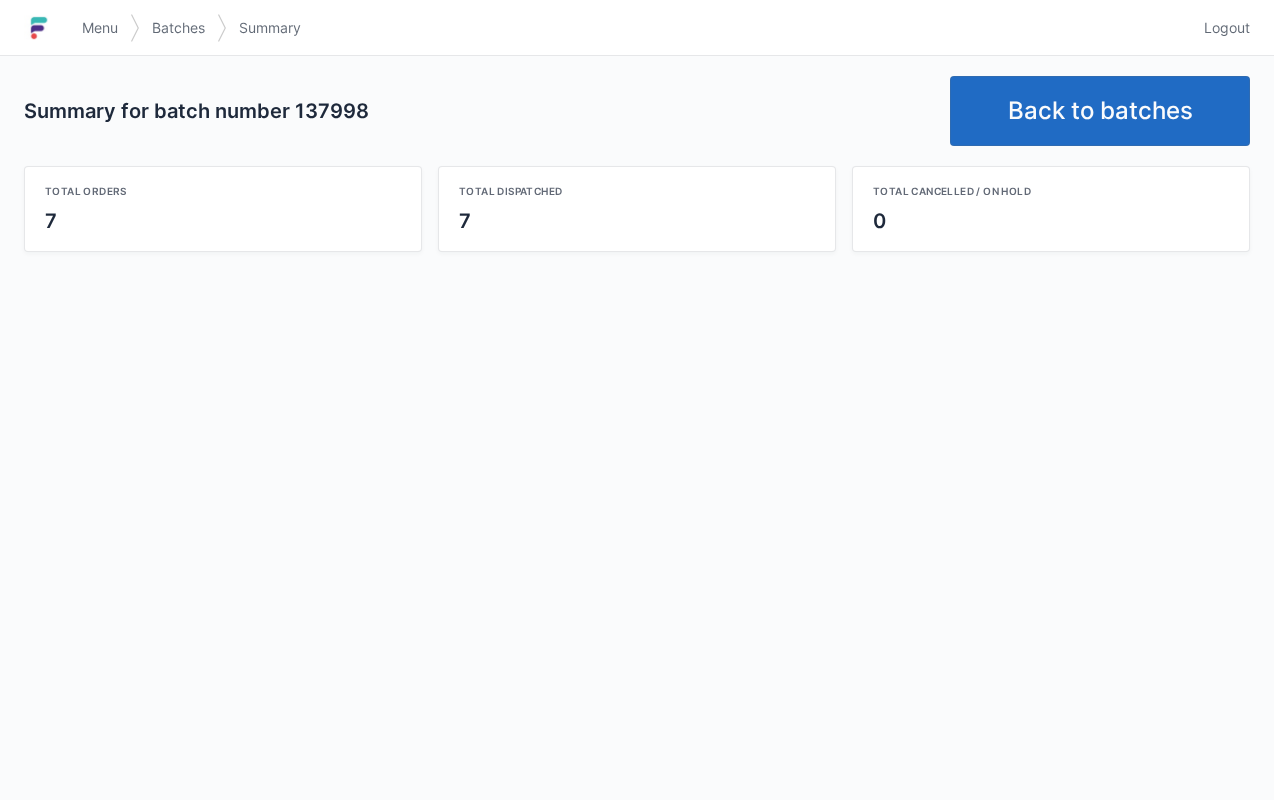 click on "Back to batches" at bounding box center (1100, 111) 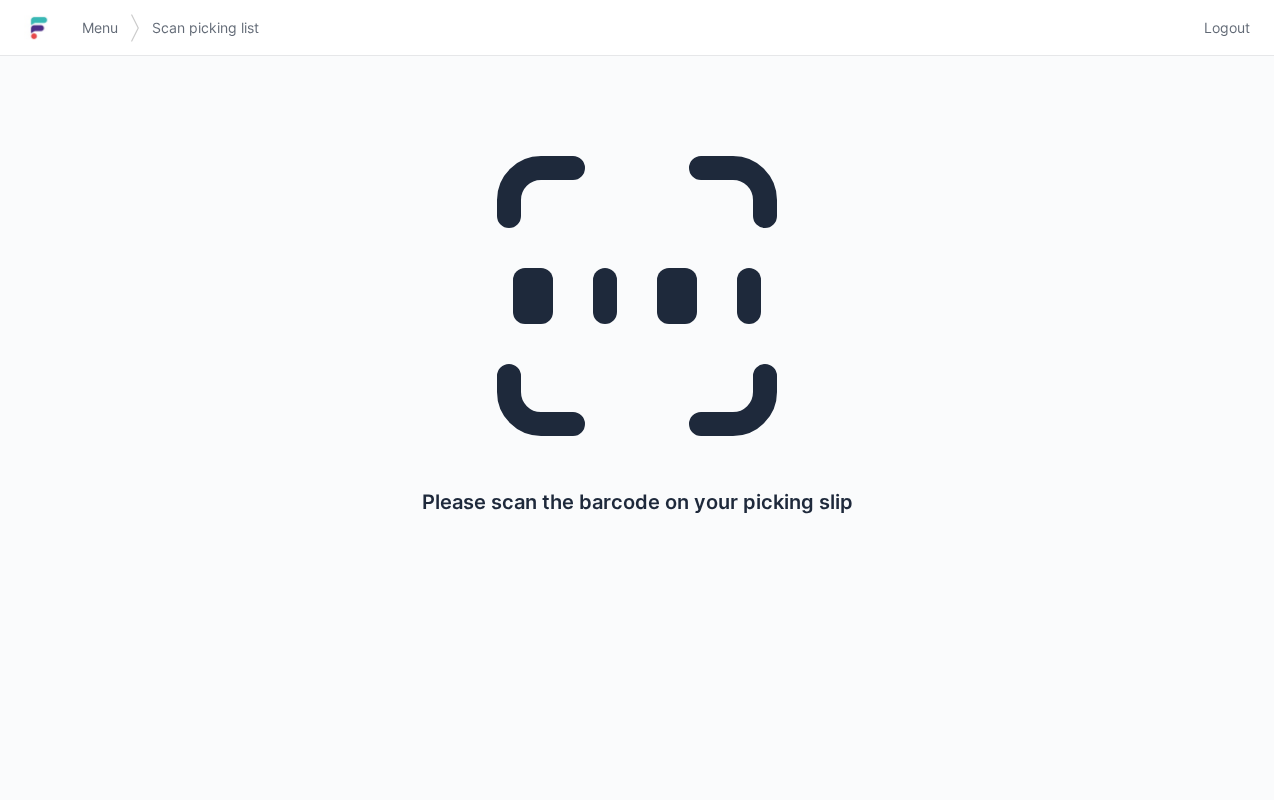 scroll, scrollTop: 0, scrollLeft: 0, axis: both 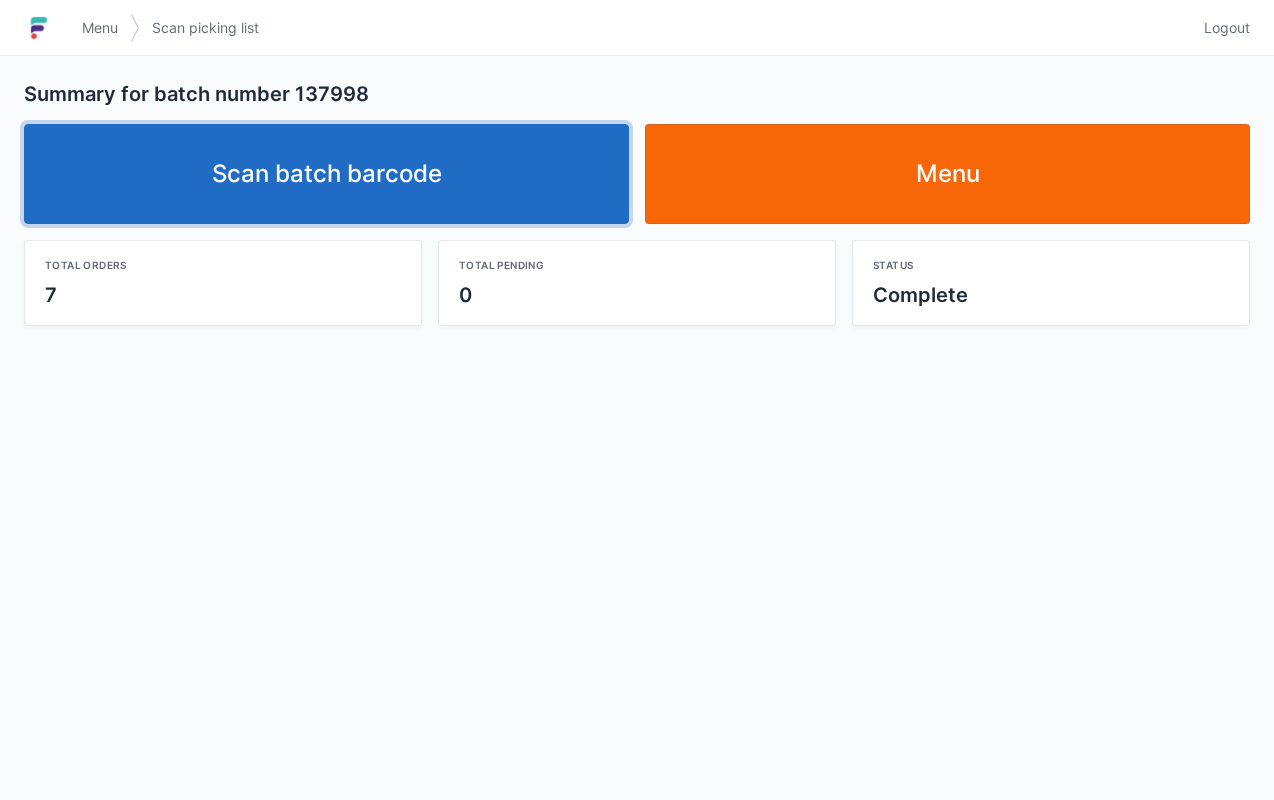 click on "Scan batch barcode" at bounding box center [326, 174] 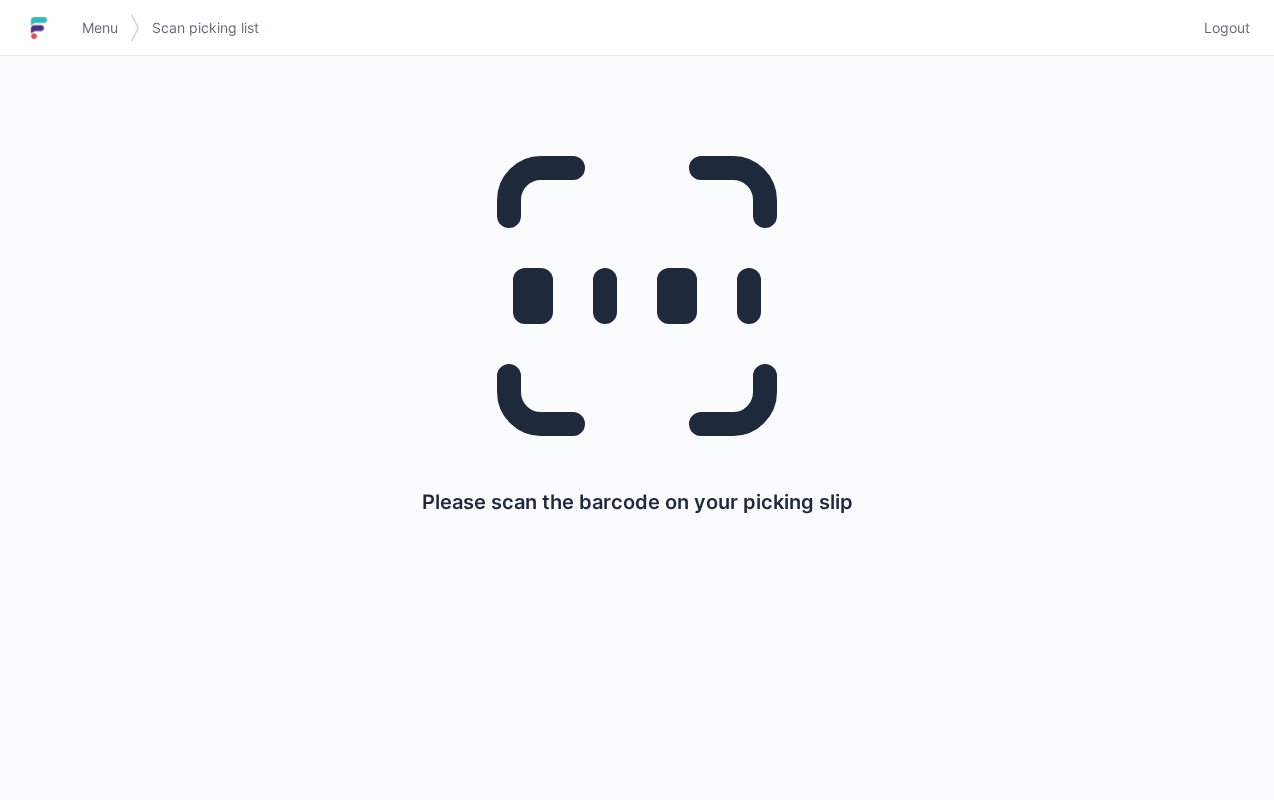 scroll, scrollTop: 0, scrollLeft: 0, axis: both 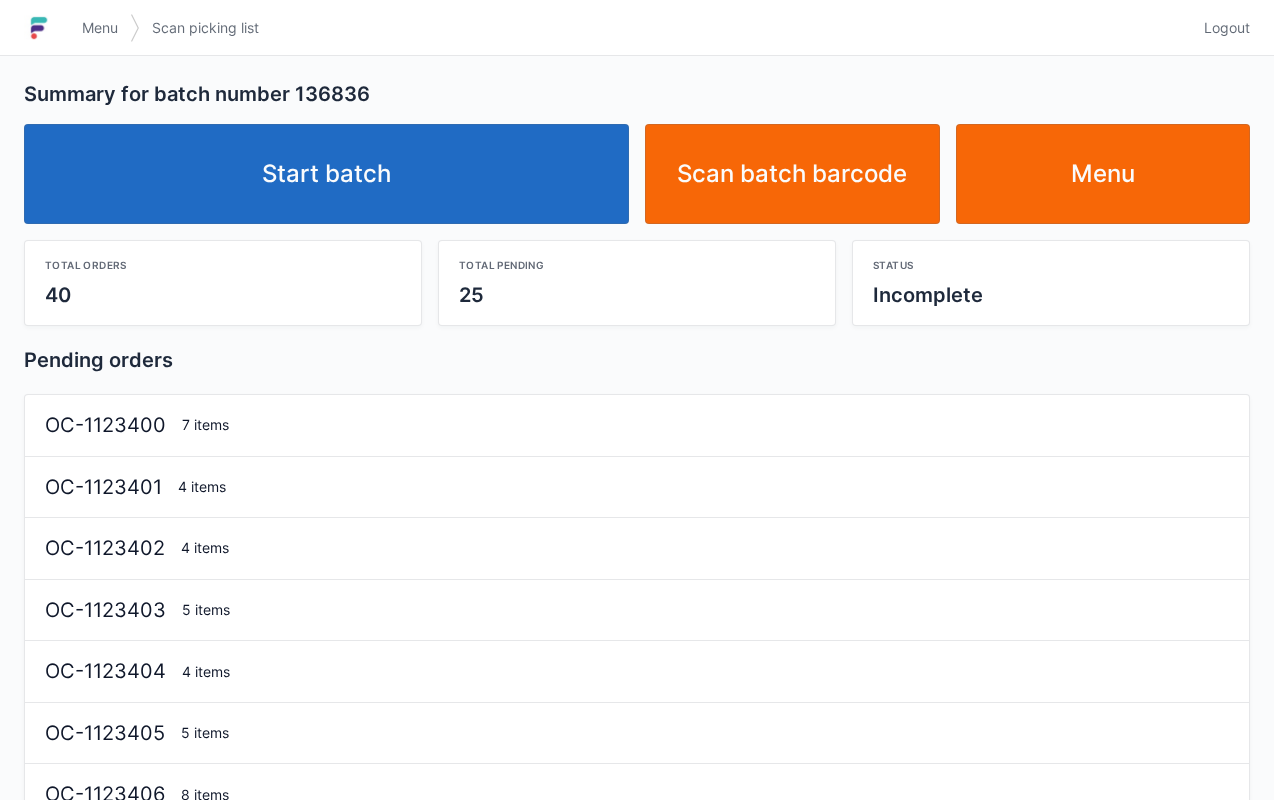 click on "Start batch" at bounding box center [326, 174] 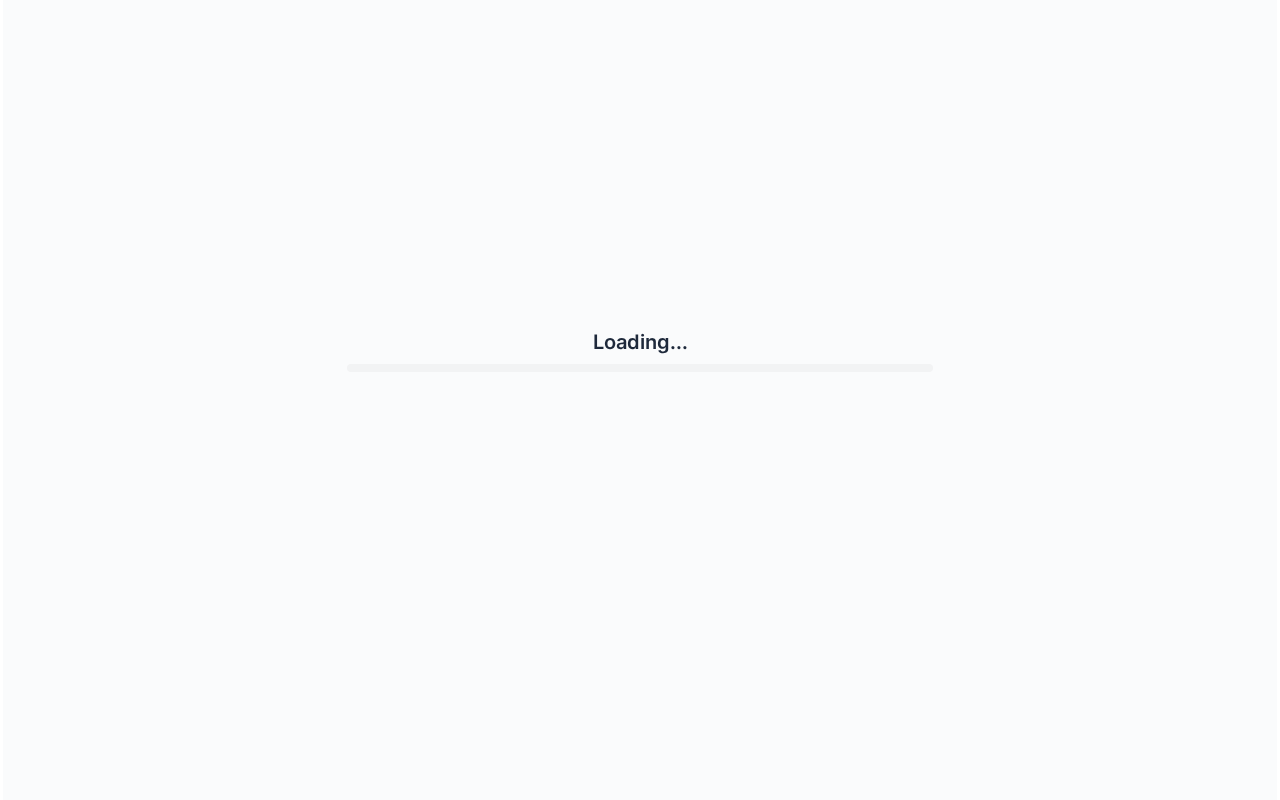 scroll, scrollTop: 0, scrollLeft: 0, axis: both 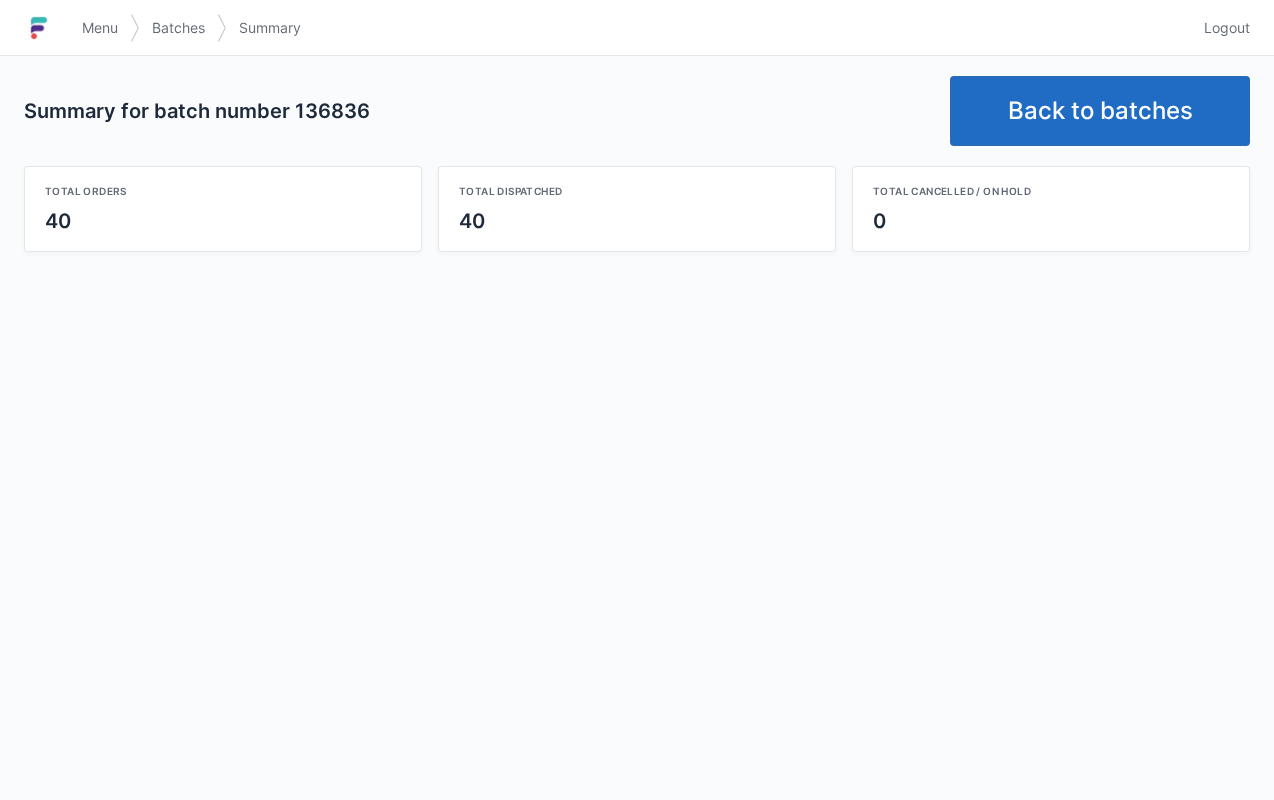 click on "Back to batches" at bounding box center [1100, 111] 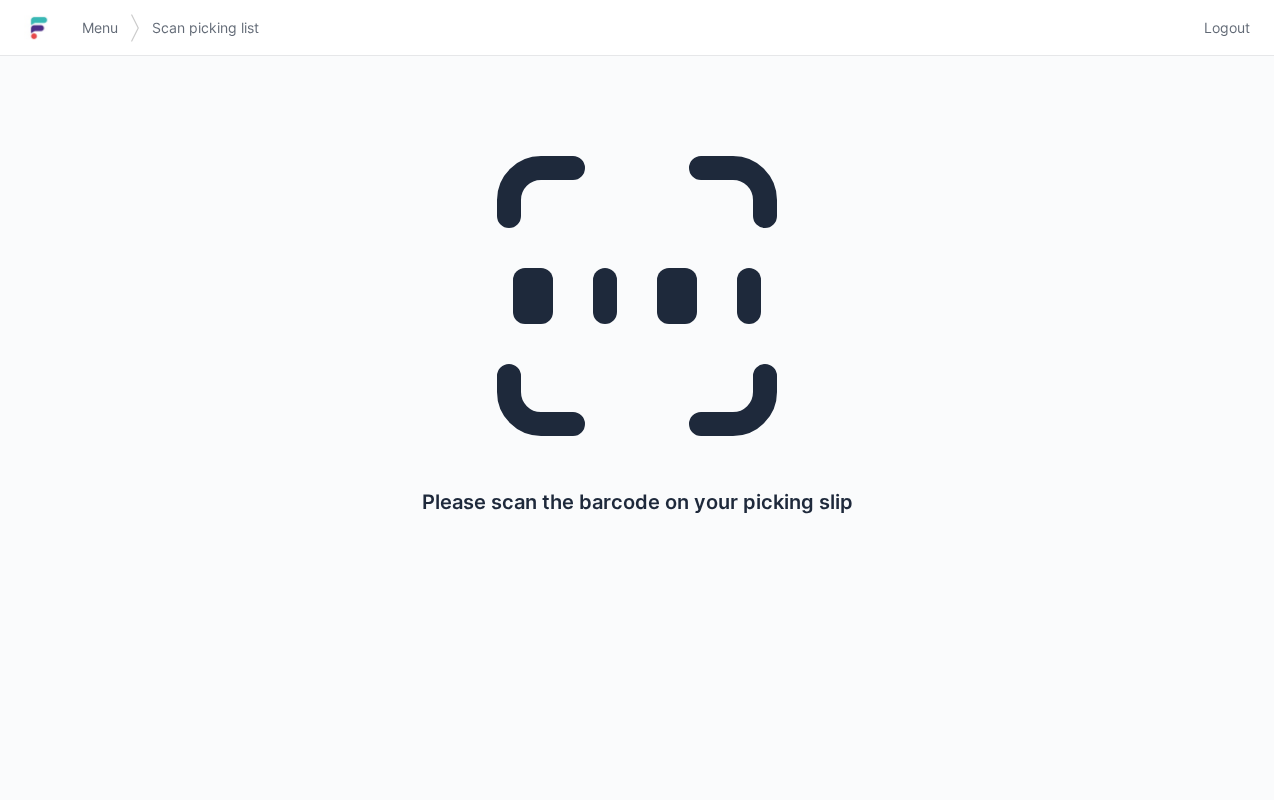 scroll, scrollTop: 0, scrollLeft: 0, axis: both 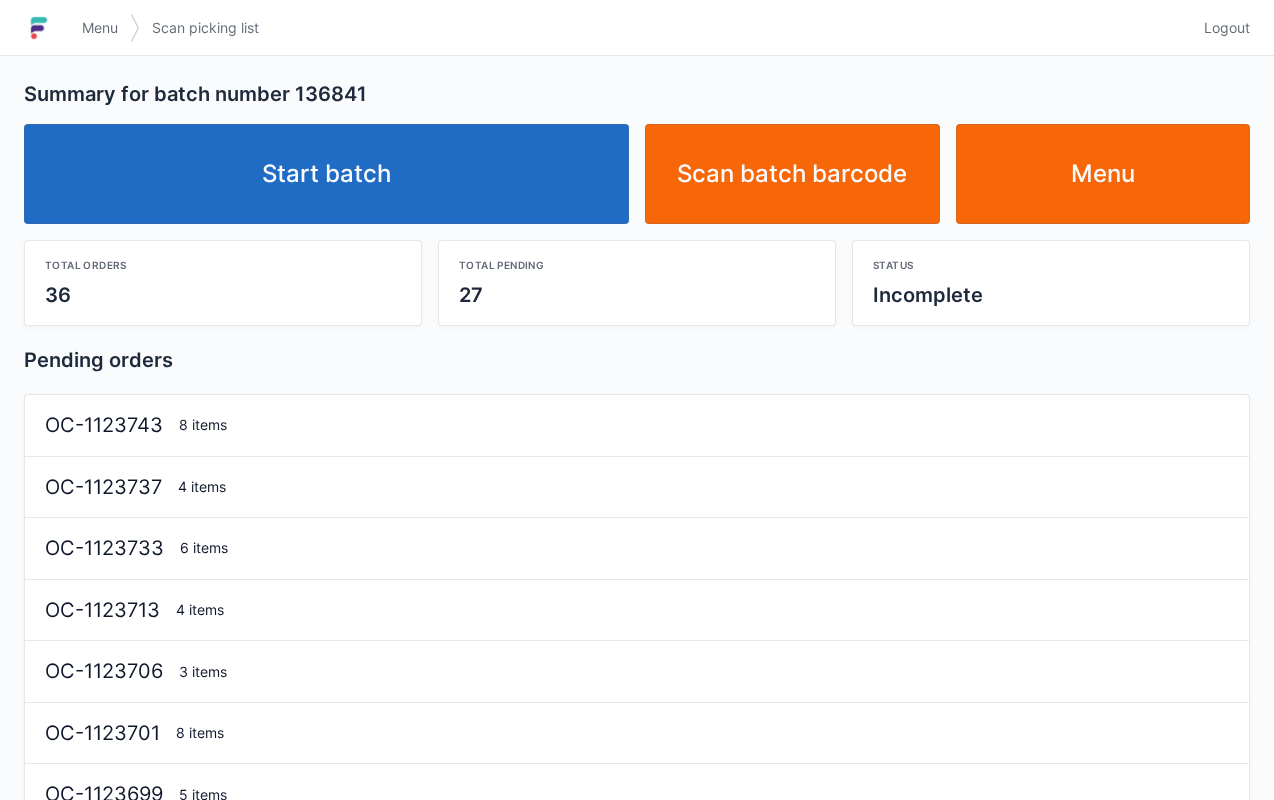 click on "Start batch" at bounding box center (326, 174) 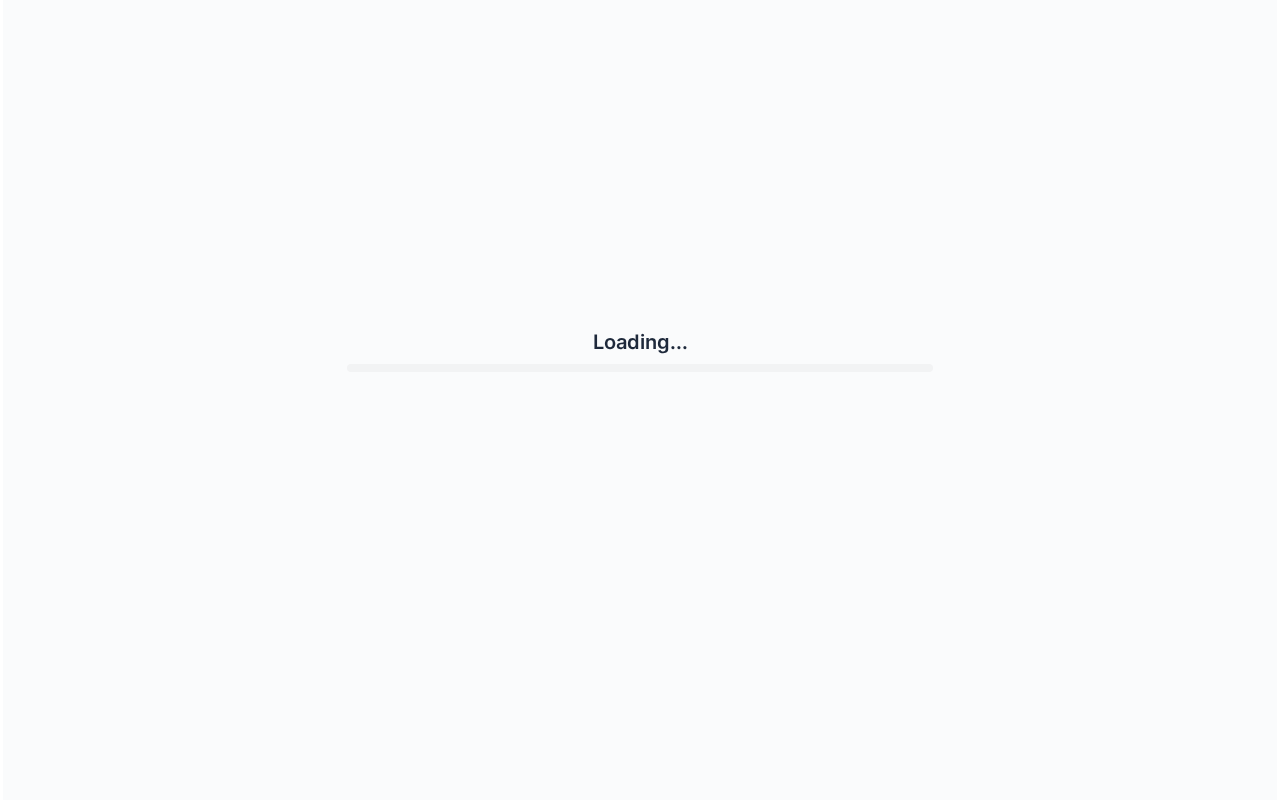 scroll, scrollTop: 0, scrollLeft: 0, axis: both 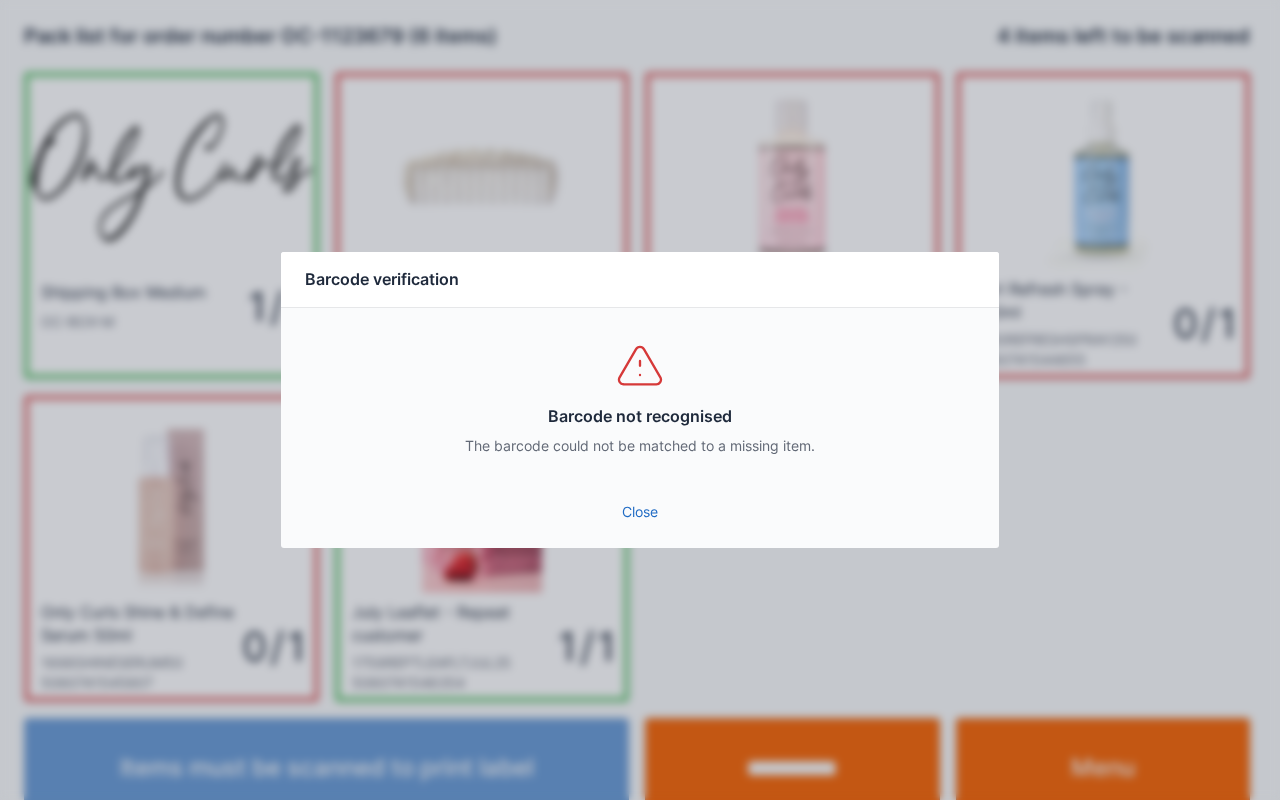 click on "Close" at bounding box center [640, 512] 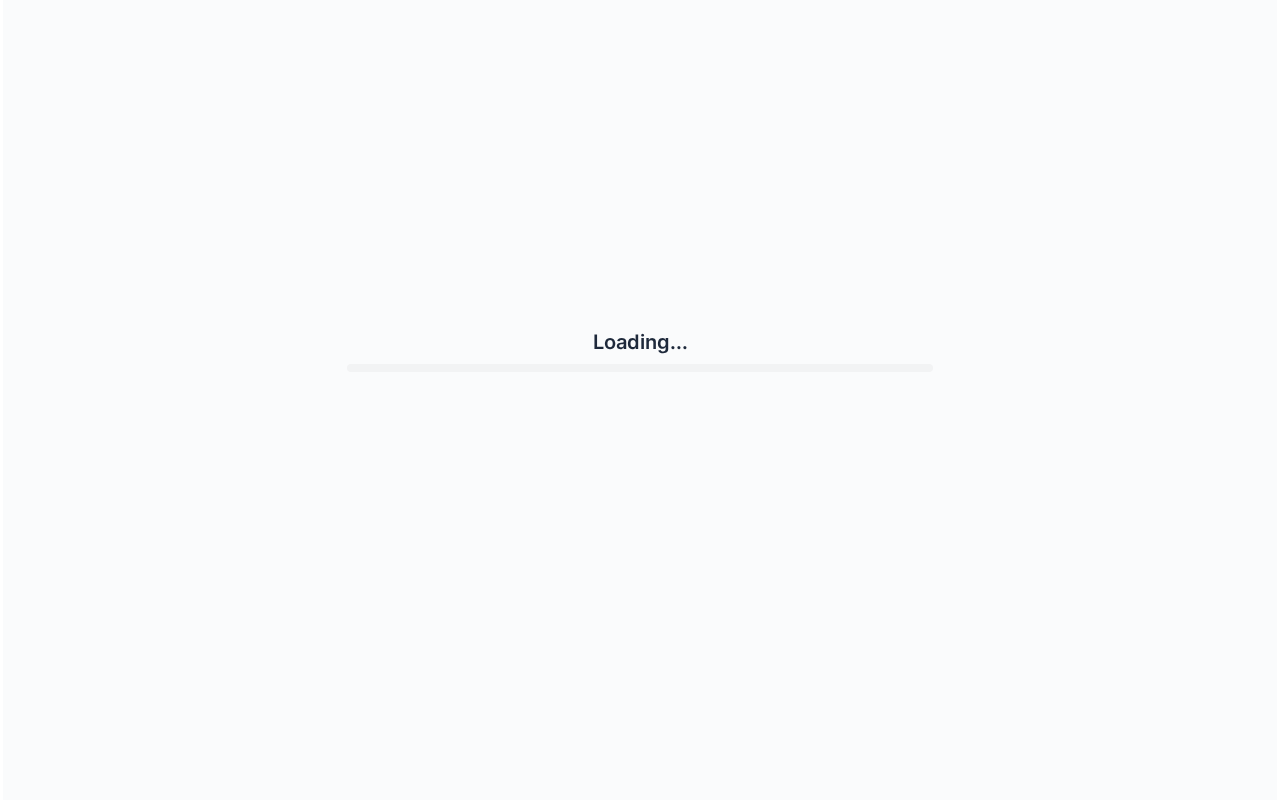 scroll, scrollTop: 0, scrollLeft: 0, axis: both 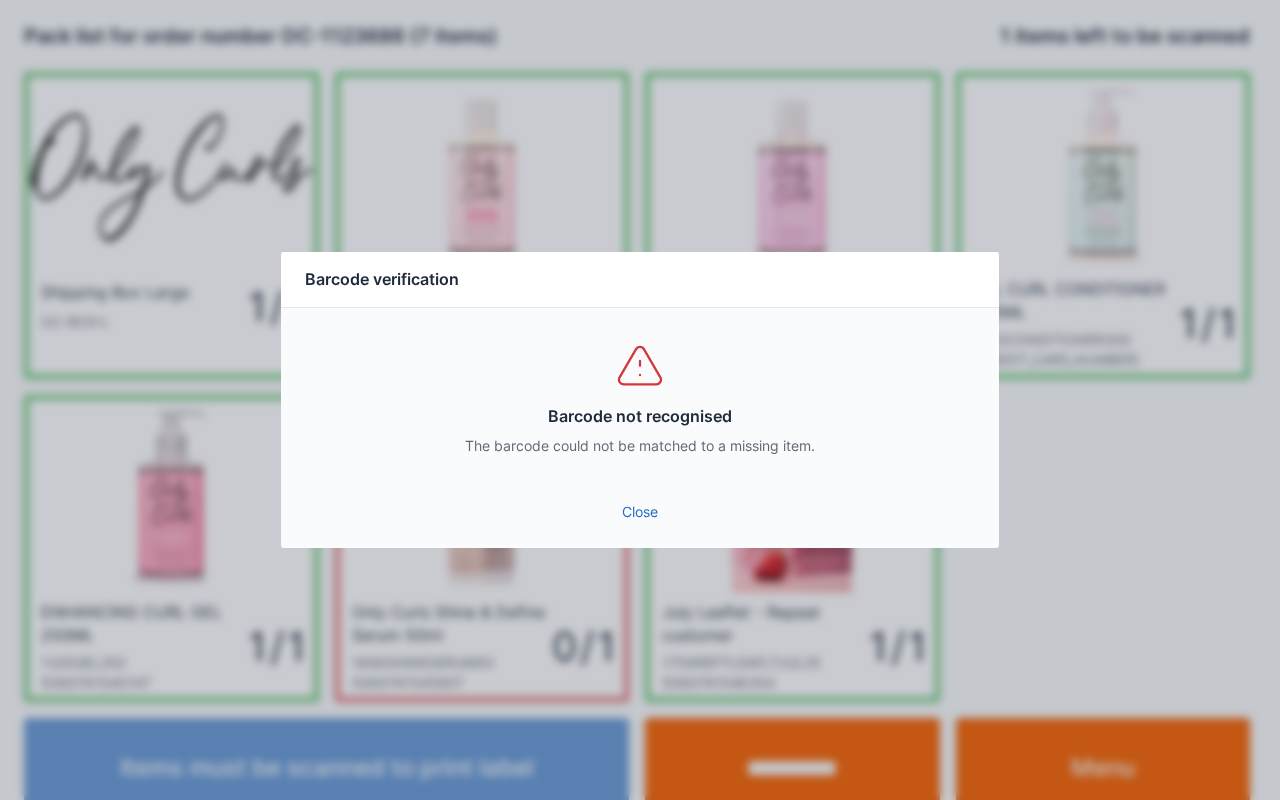 click on "Close" at bounding box center [640, 512] 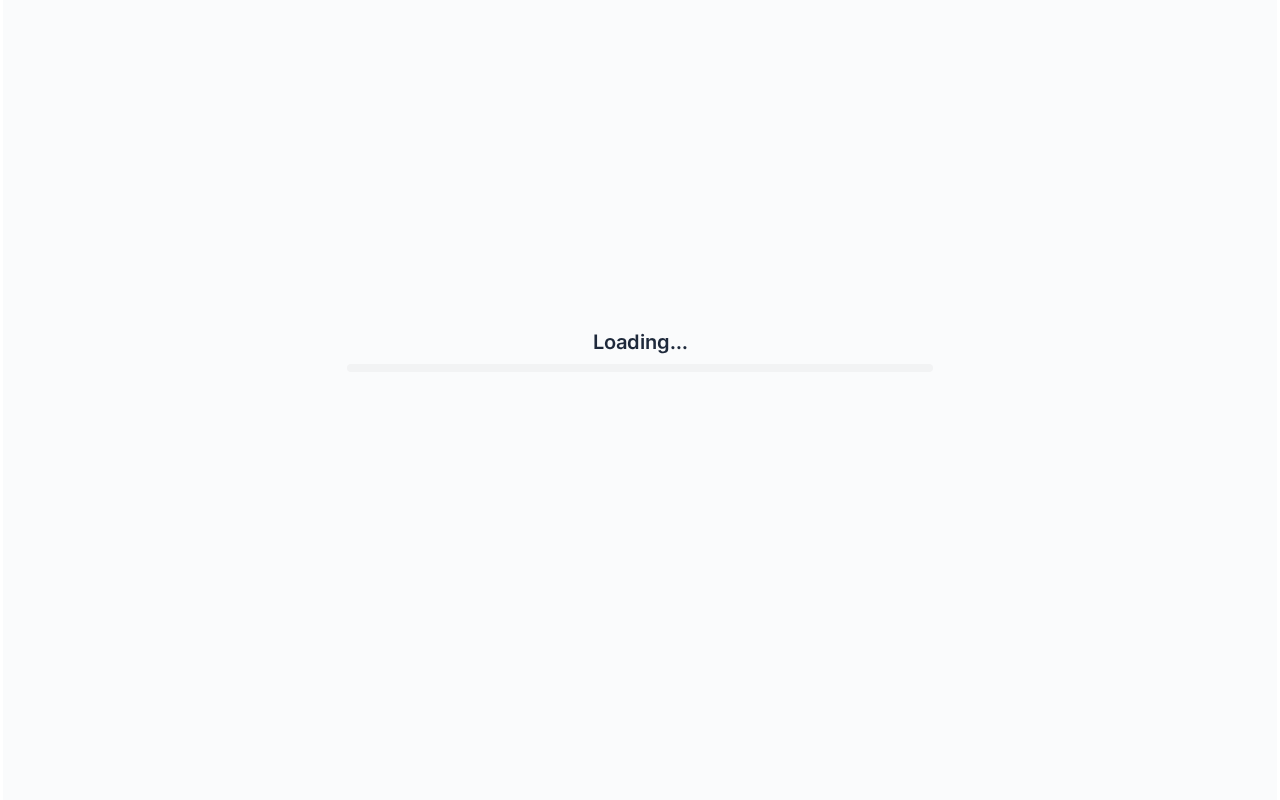 scroll, scrollTop: 0, scrollLeft: 0, axis: both 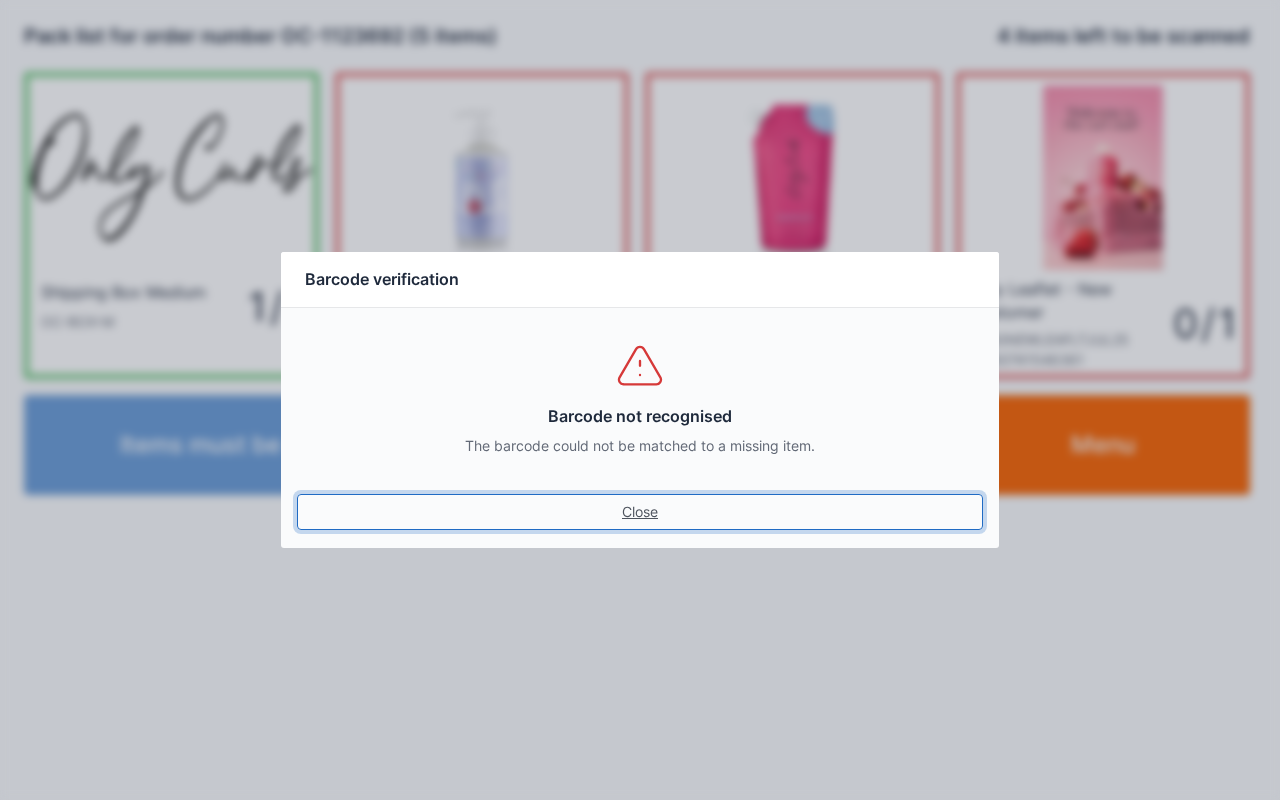 click on "Close" at bounding box center [640, 512] 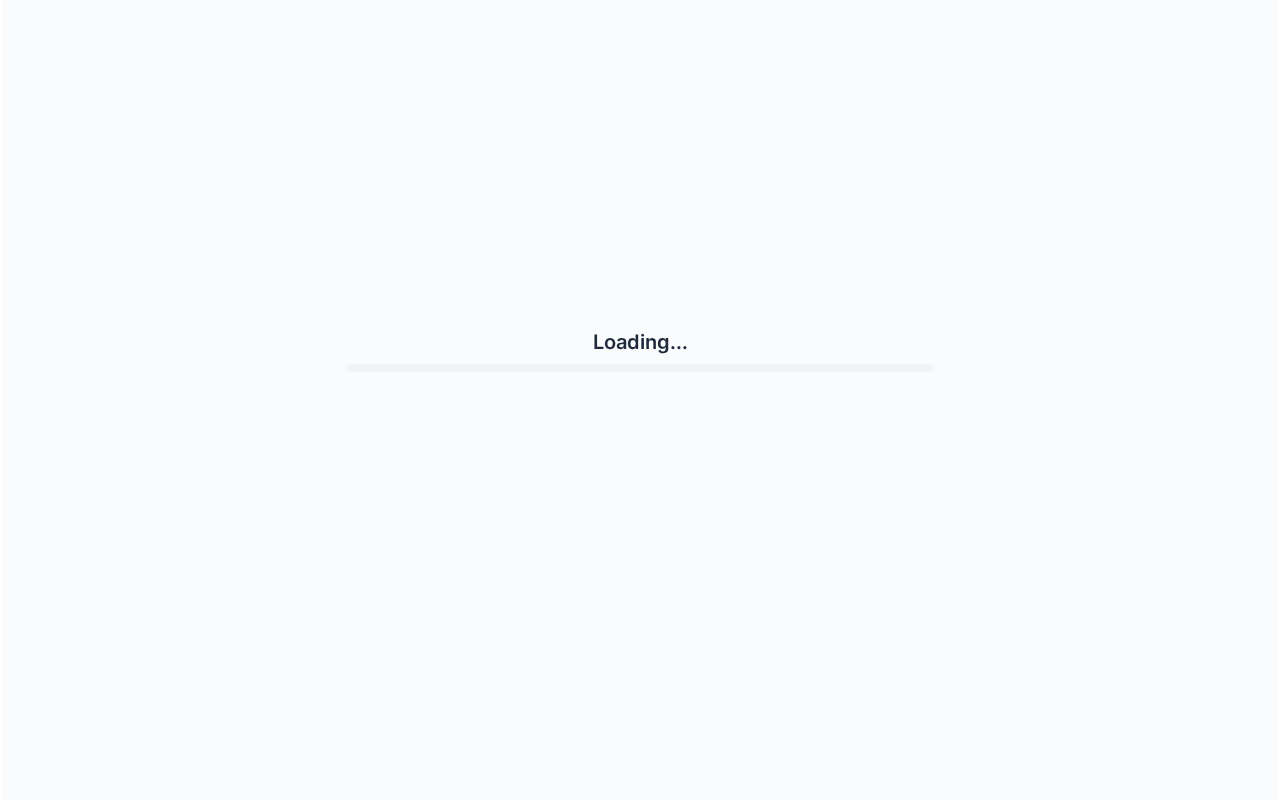 scroll, scrollTop: 0, scrollLeft: 0, axis: both 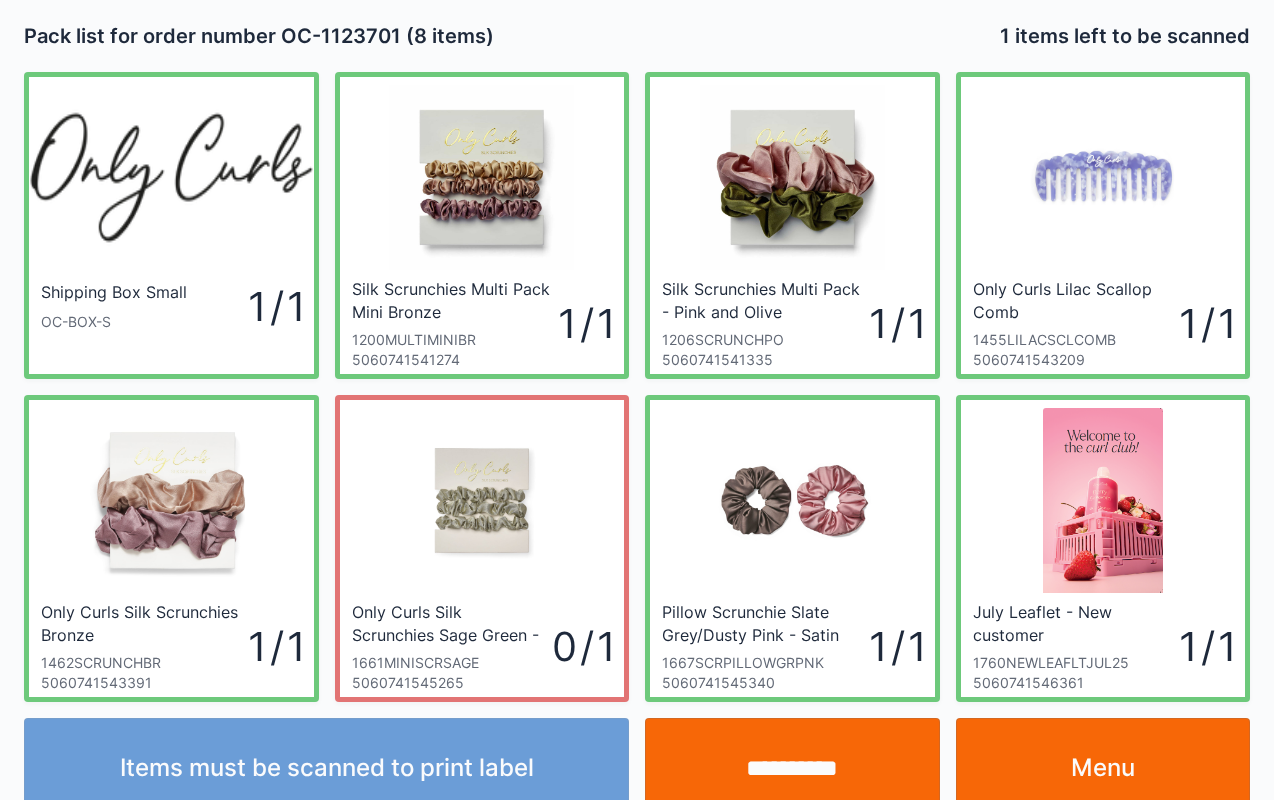 click on "**********" at bounding box center (792, 768) 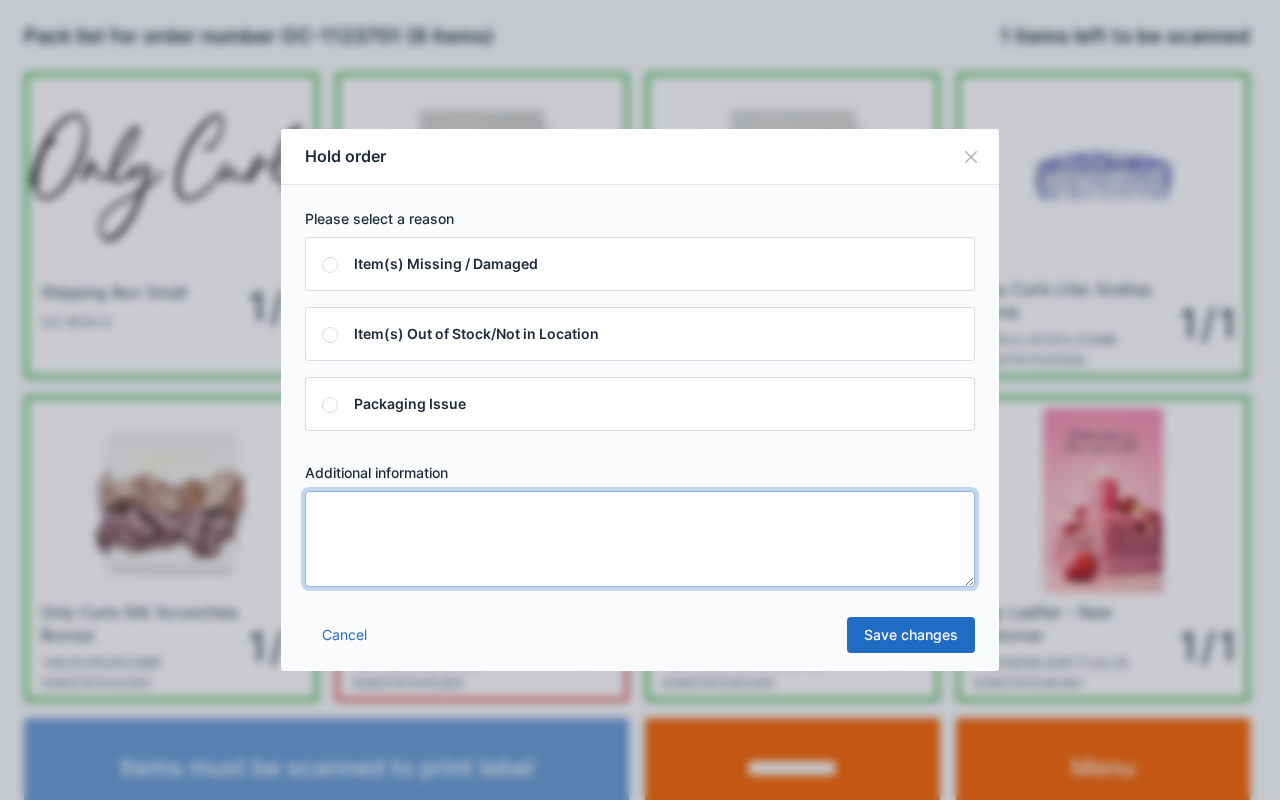 click at bounding box center [640, 539] 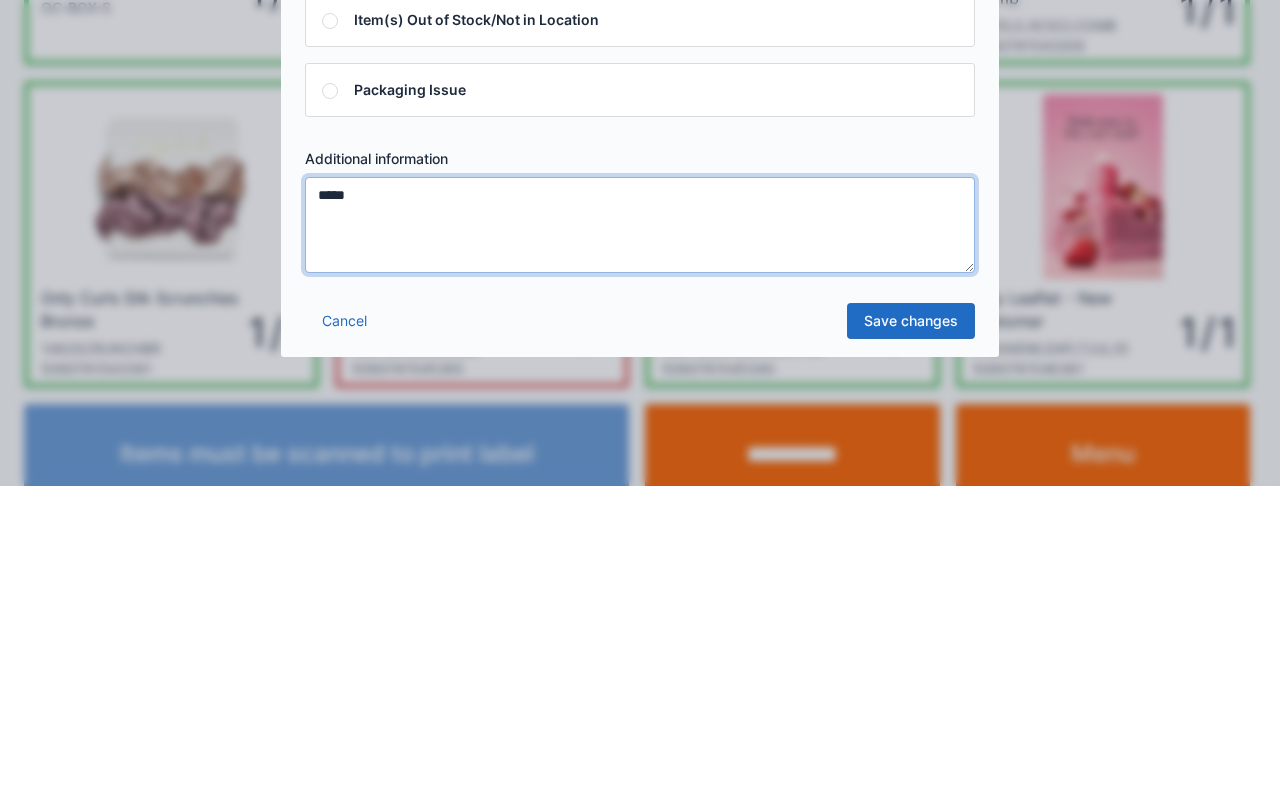 type on "*****" 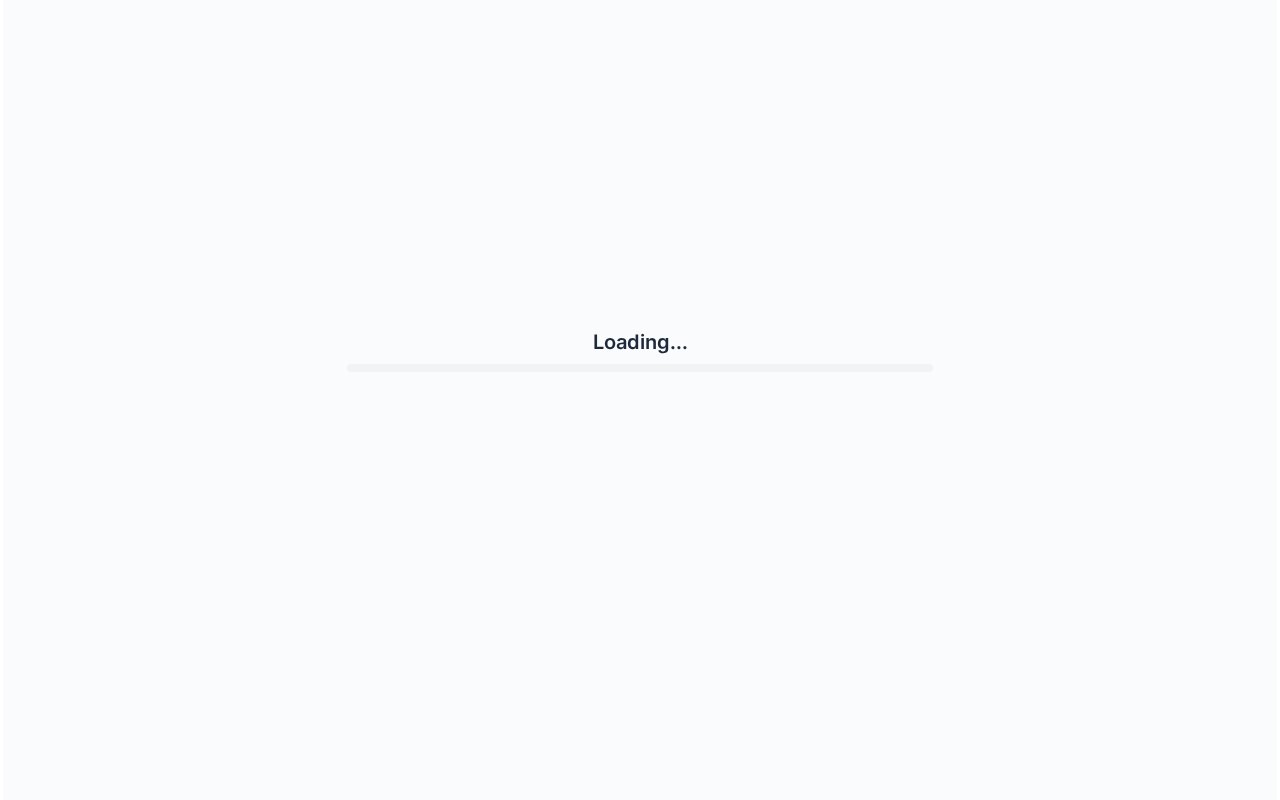 scroll, scrollTop: 0, scrollLeft: 0, axis: both 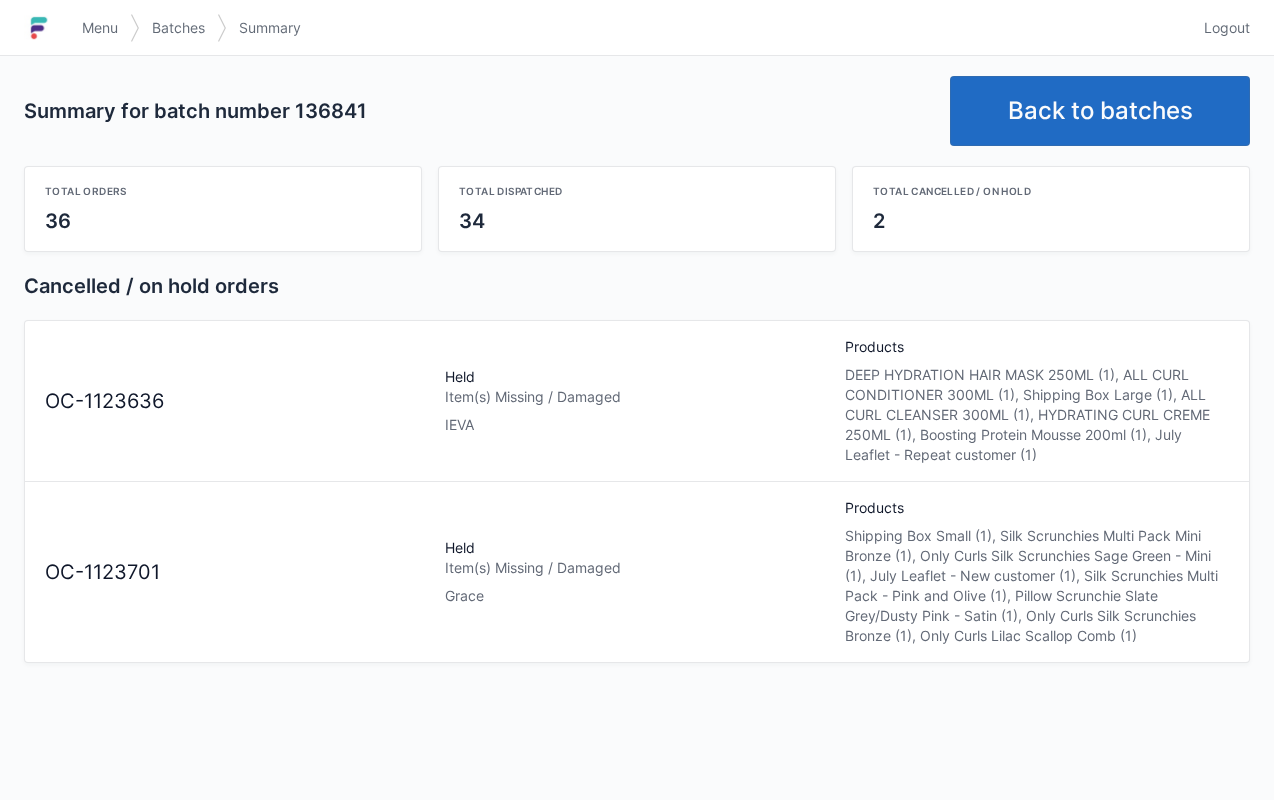 click on "Logout" at bounding box center [1227, 28] 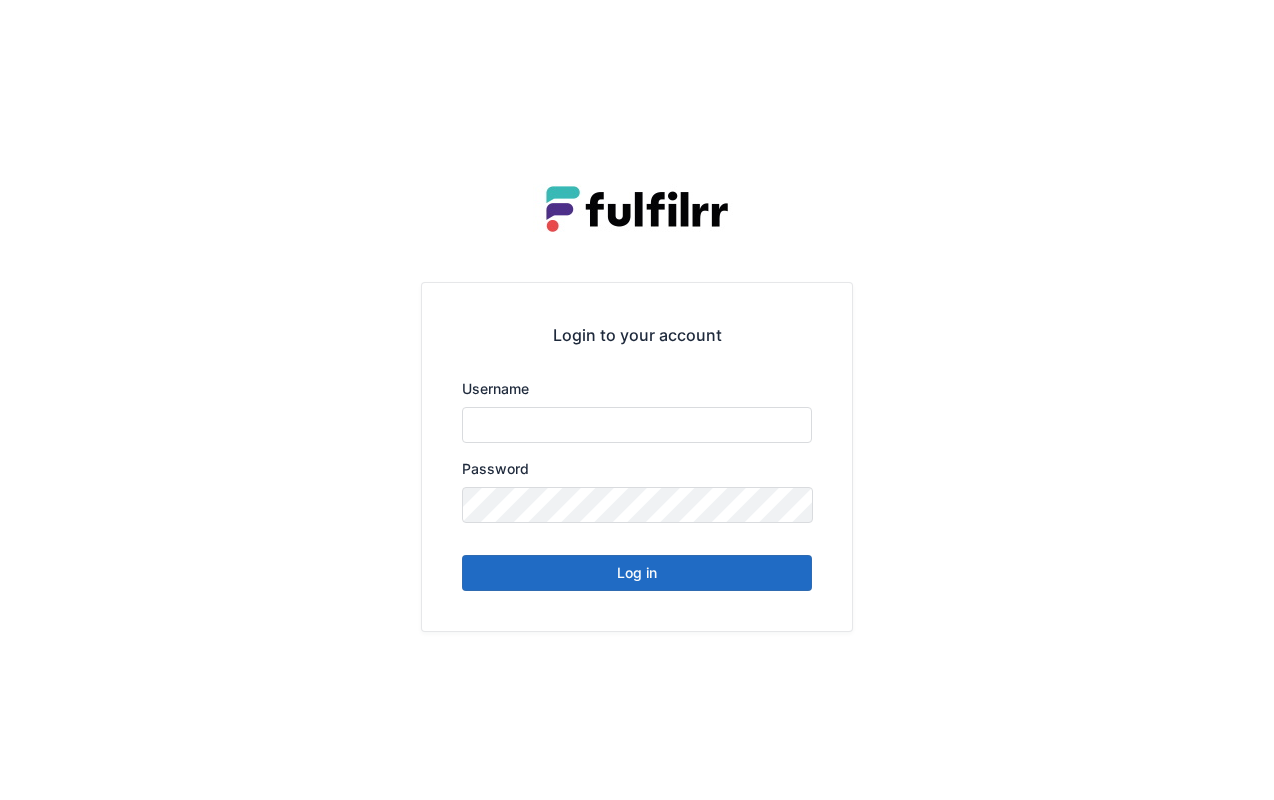scroll, scrollTop: 0, scrollLeft: 0, axis: both 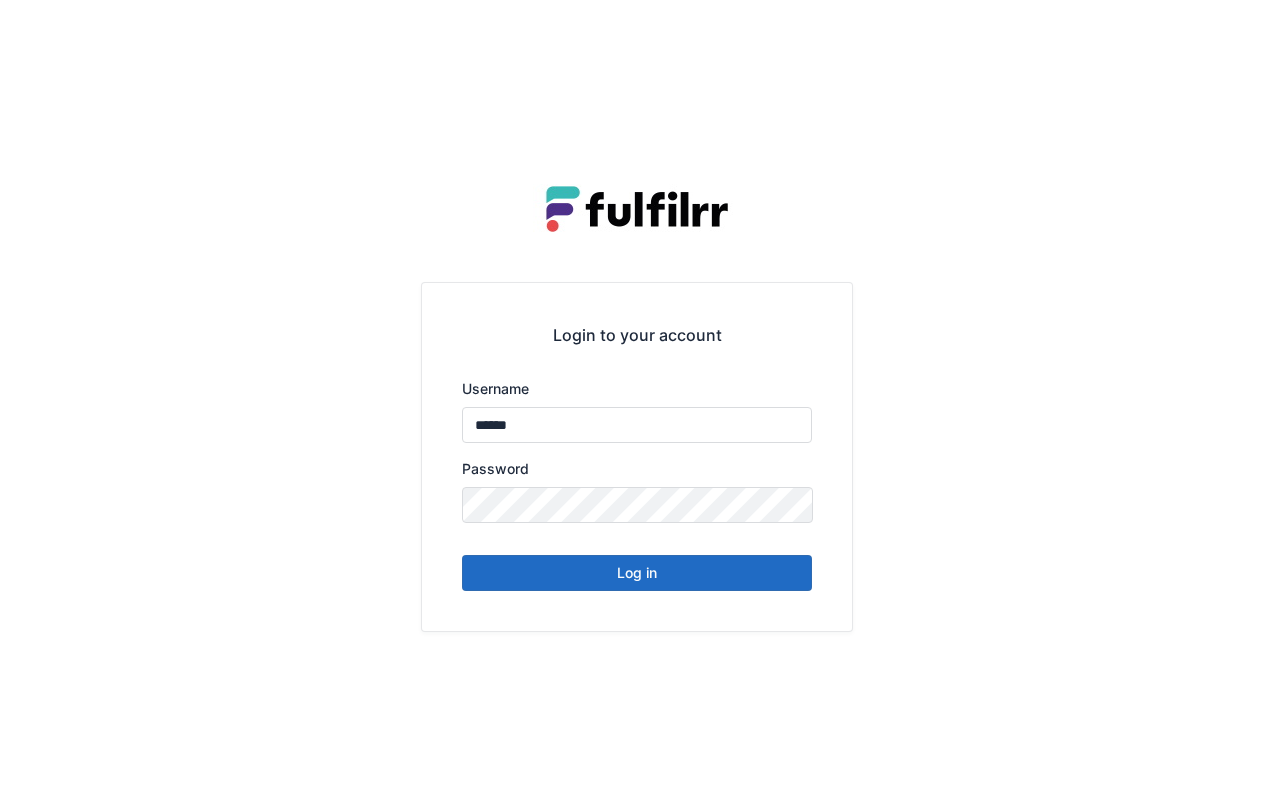 click on "Log in" at bounding box center (637, 573) 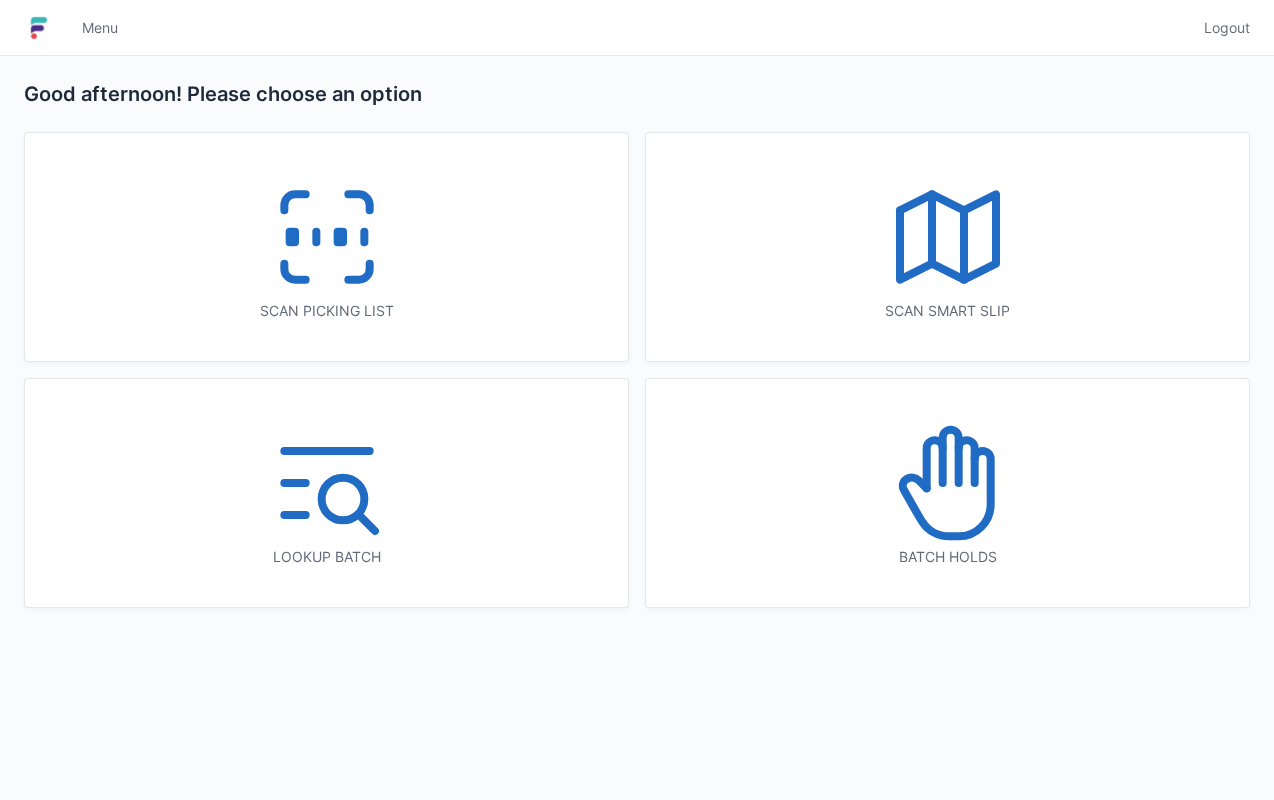 scroll, scrollTop: 0, scrollLeft: 0, axis: both 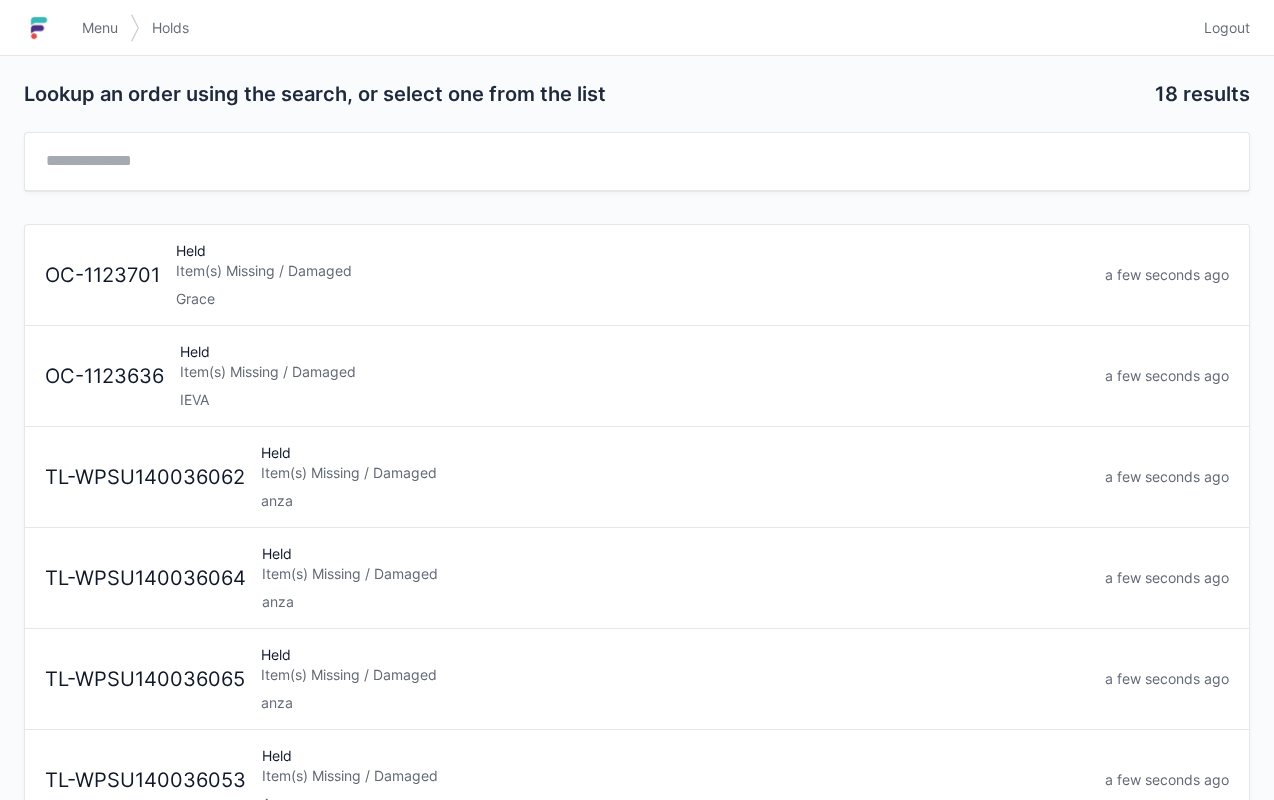 click on "Item(s) Missing / Damaged" at bounding box center (632, 271) 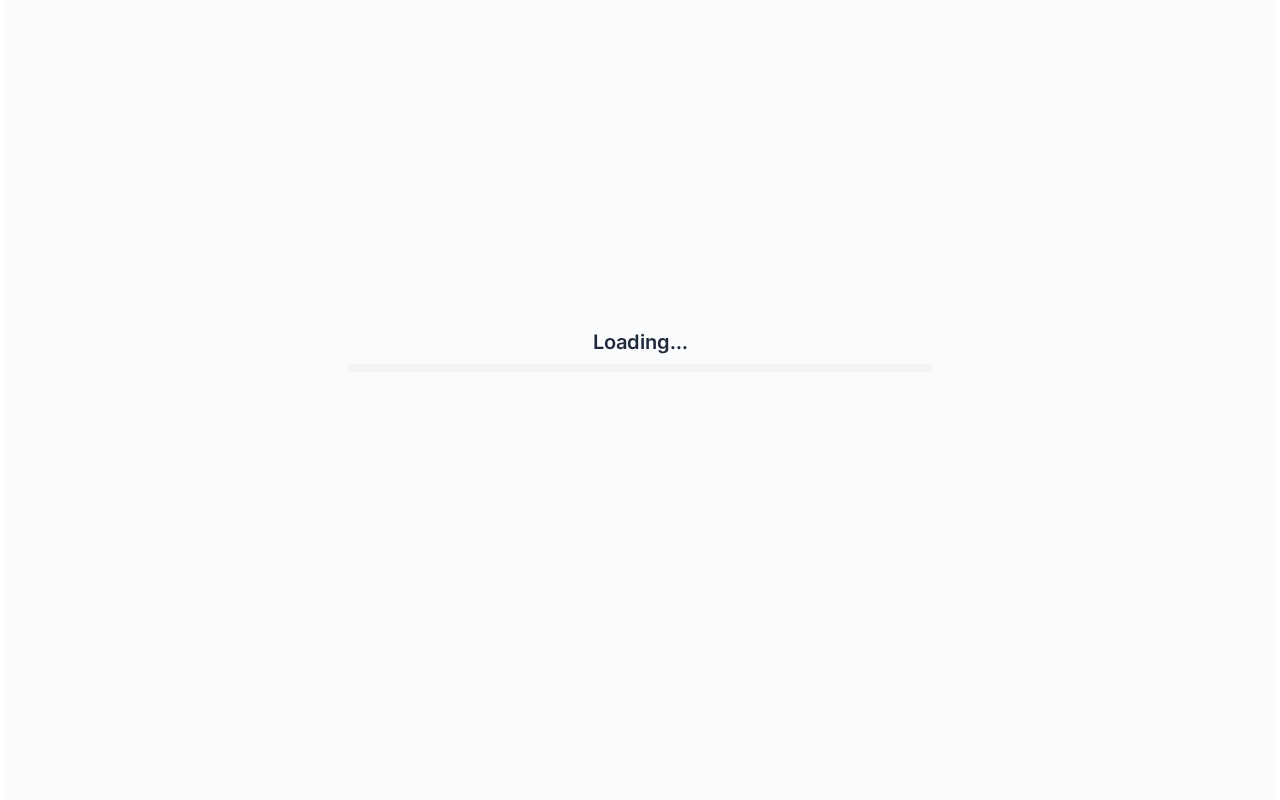 scroll, scrollTop: 0, scrollLeft: 0, axis: both 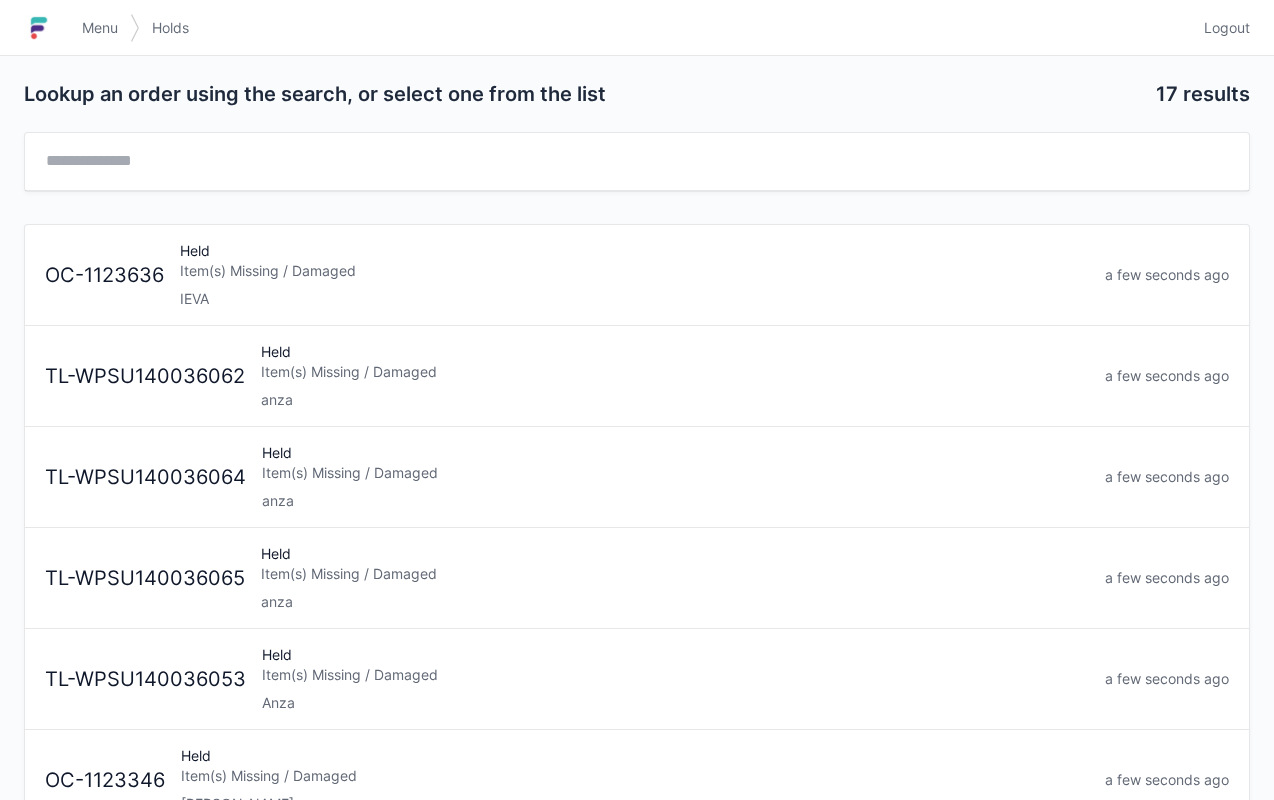 click on "IEVA" at bounding box center [634, 299] 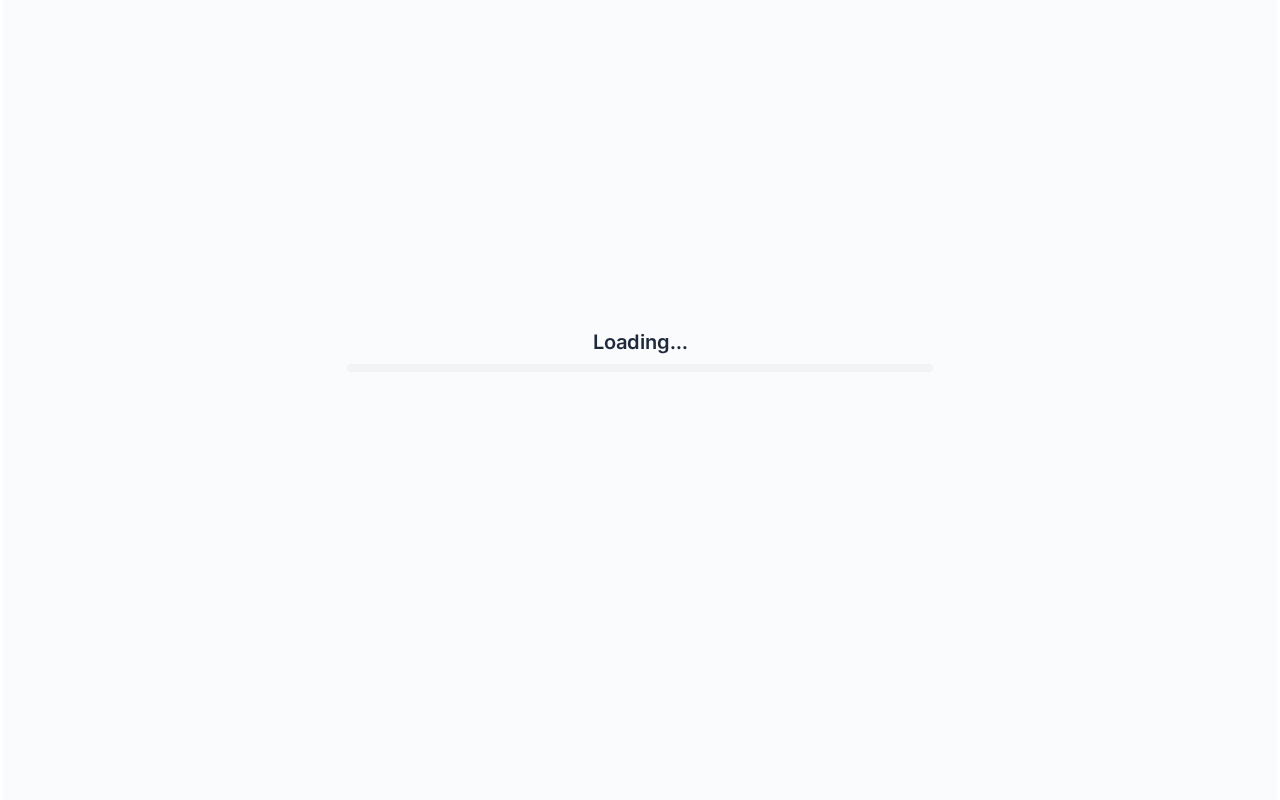 scroll, scrollTop: 0, scrollLeft: 0, axis: both 